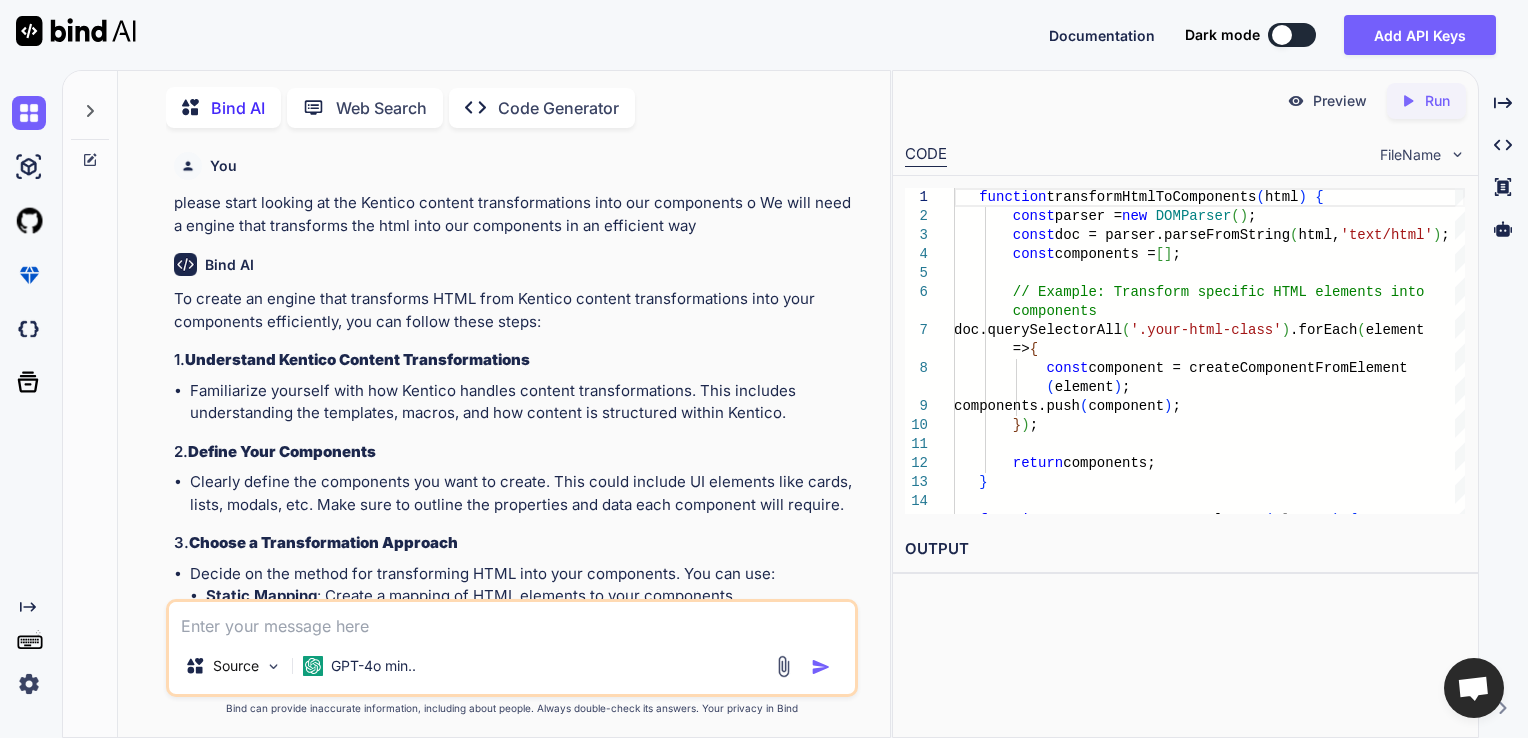 scroll, scrollTop: 0, scrollLeft: 0, axis: both 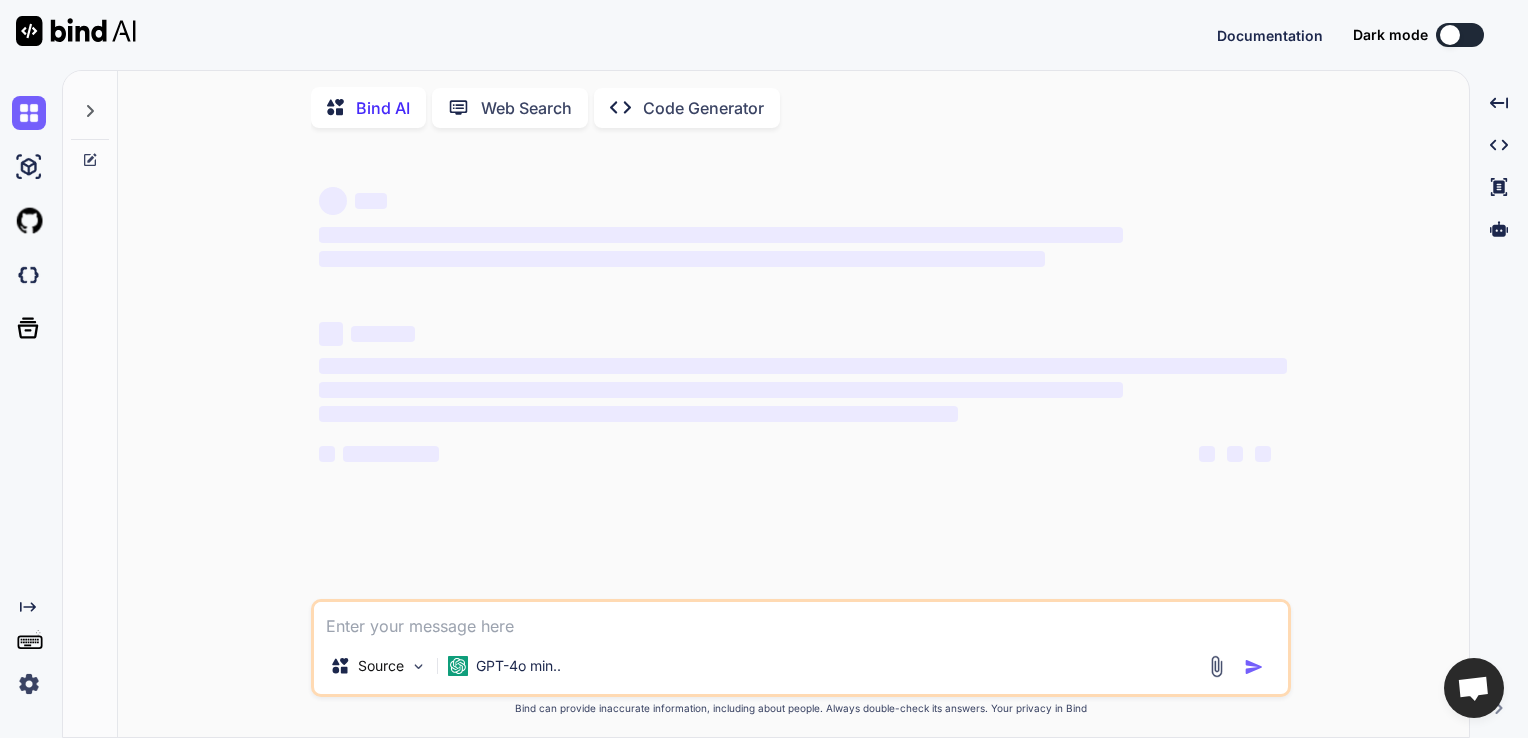 type on "x" 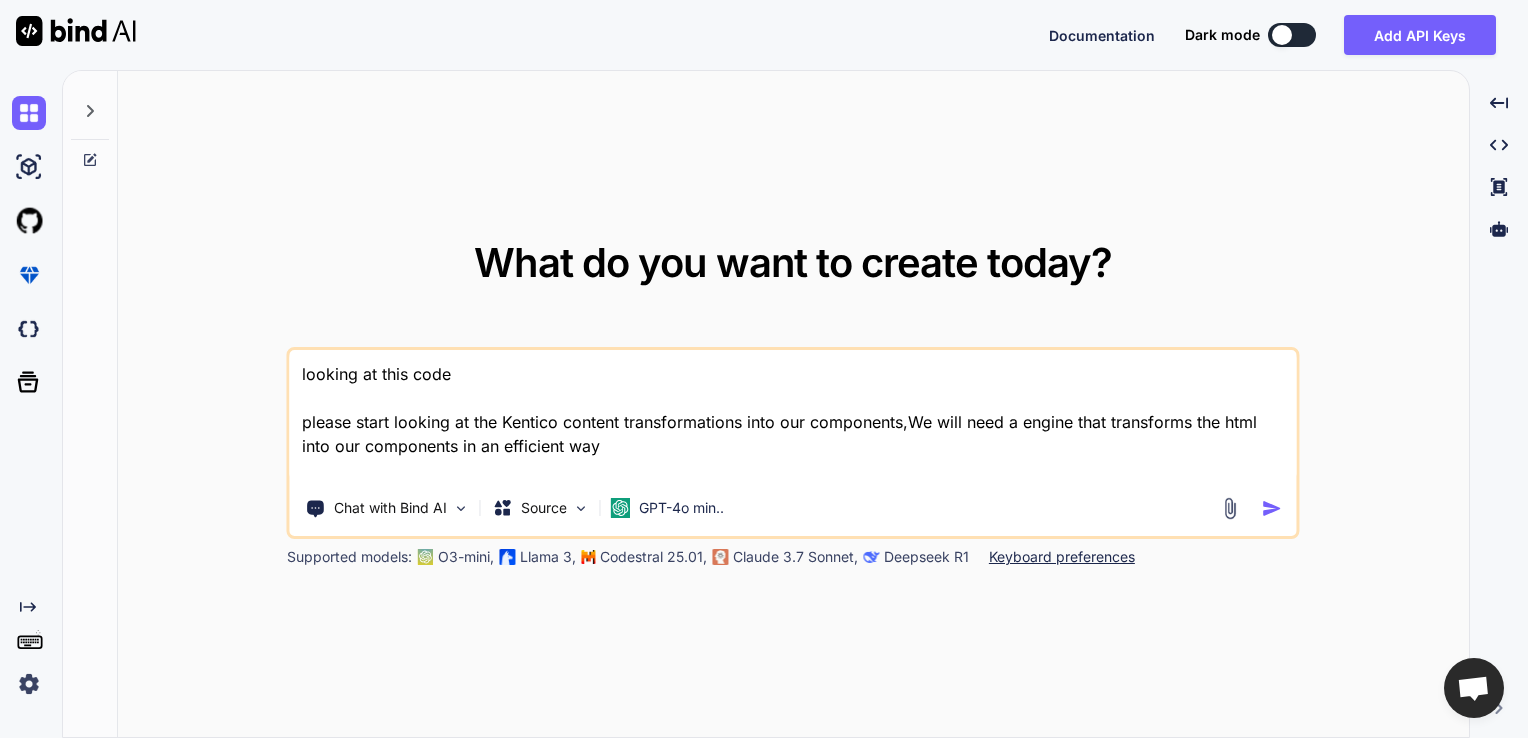 scroll, scrollTop: 0, scrollLeft: 0, axis: both 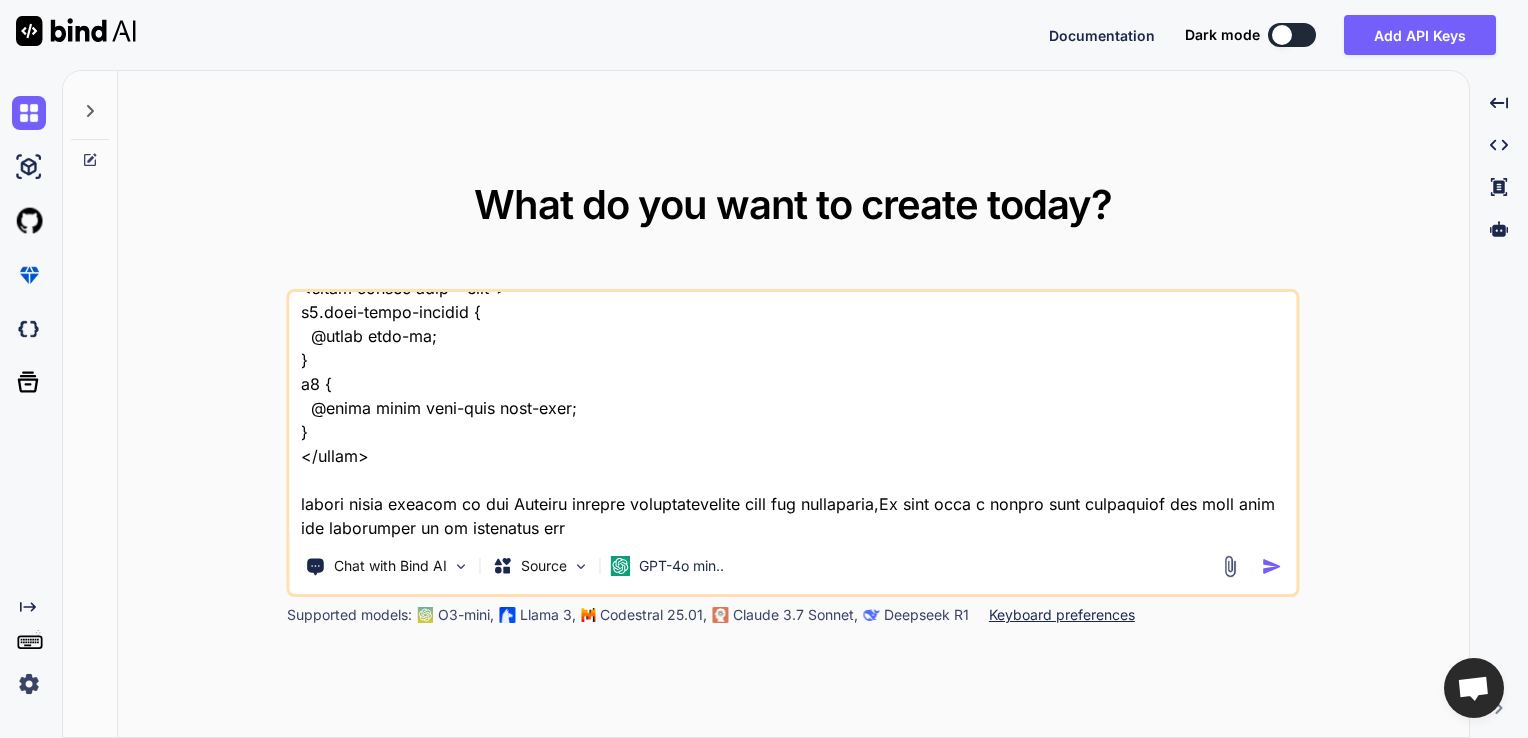 click at bounding box center [793, 416] 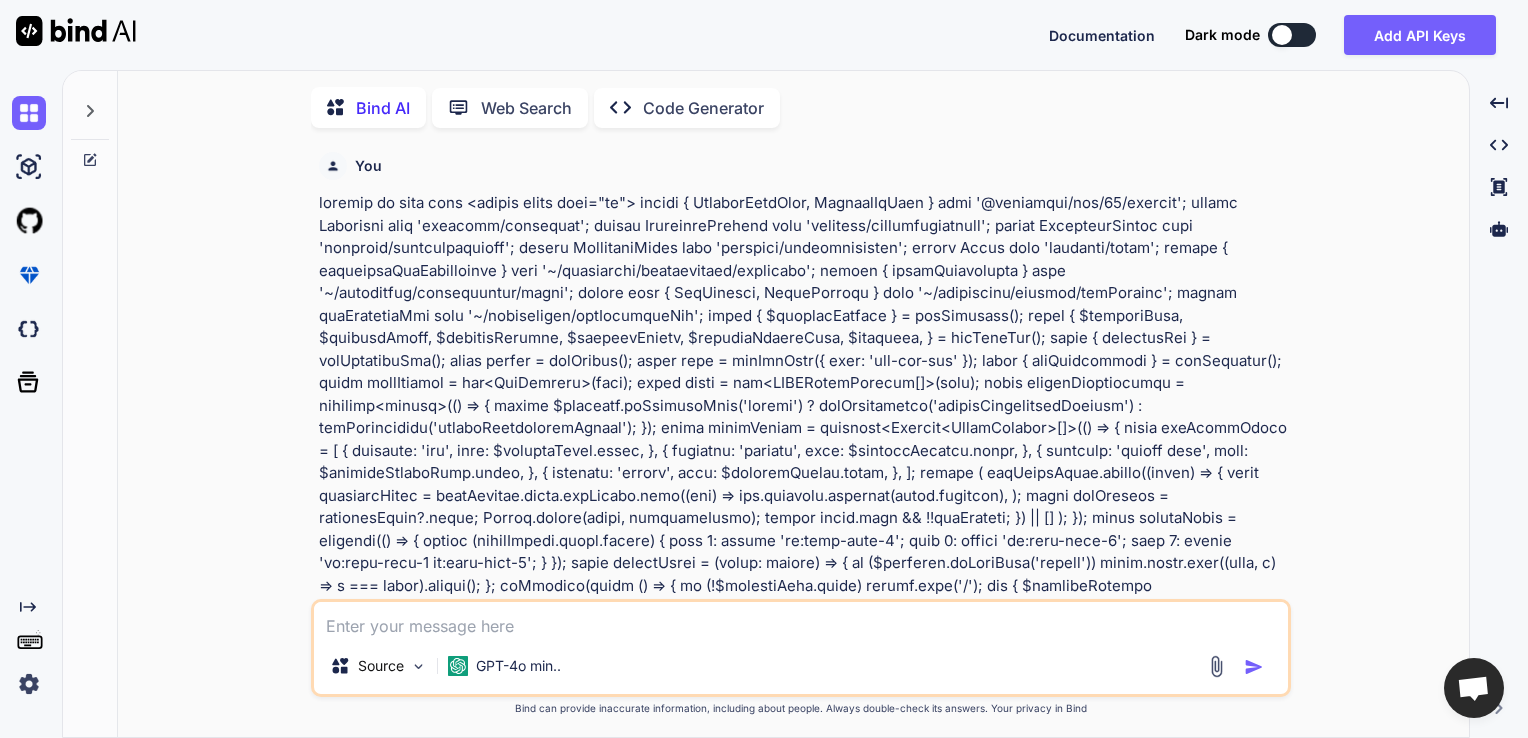 scroll, scrollTop: 7, scrollLeft: 0, axis: vertical 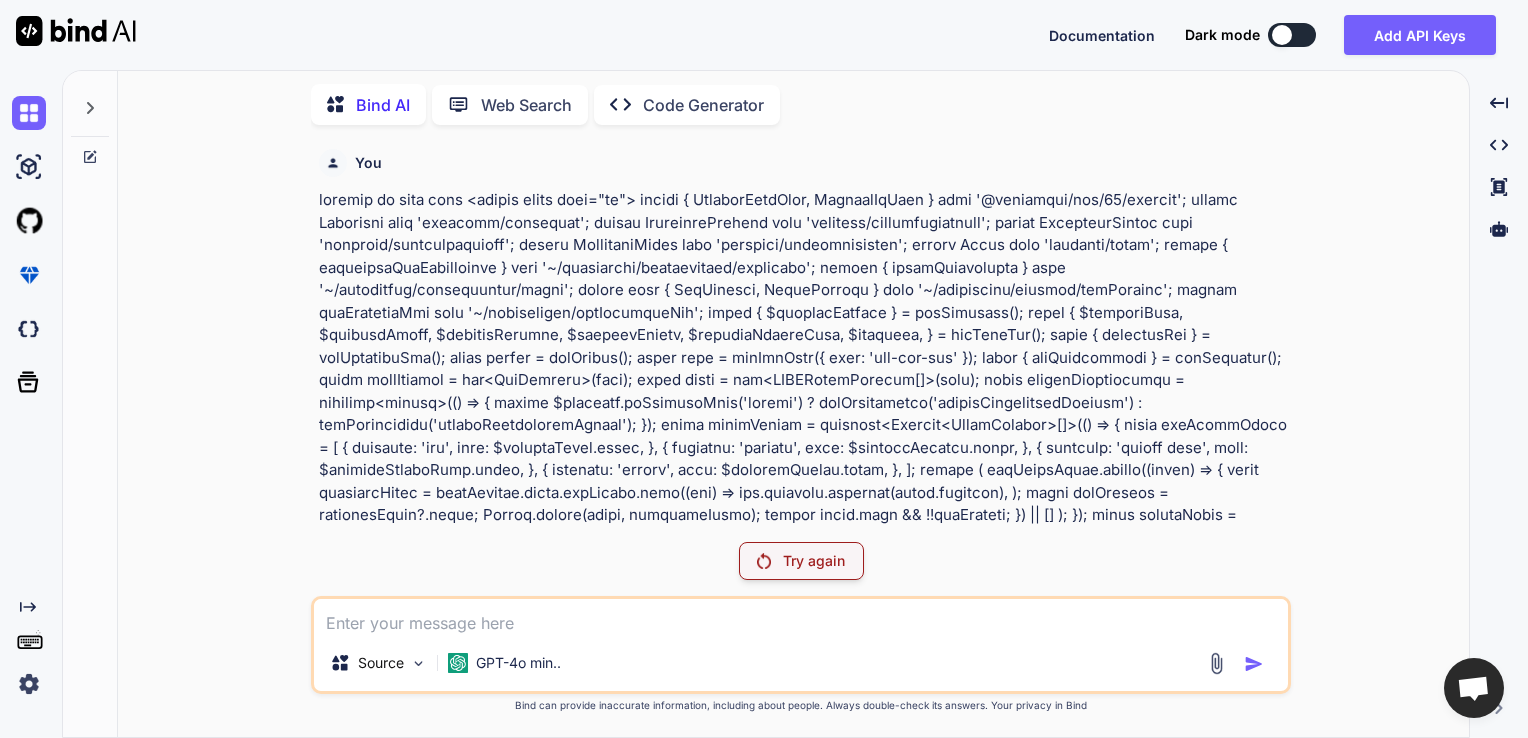 click on "Try again" at bounding box center [814, 561] 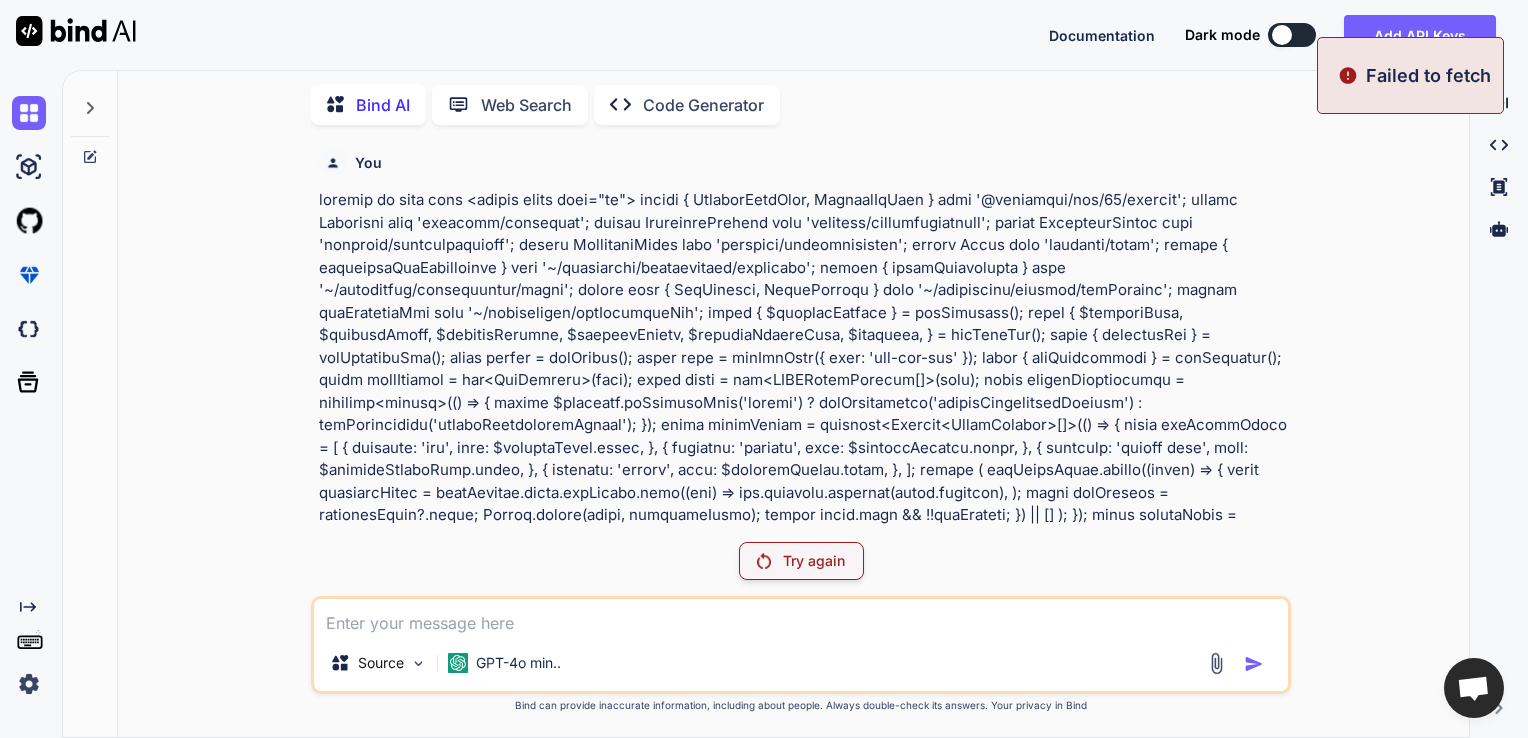 click on "Try again" at bounding box center [801, 561] 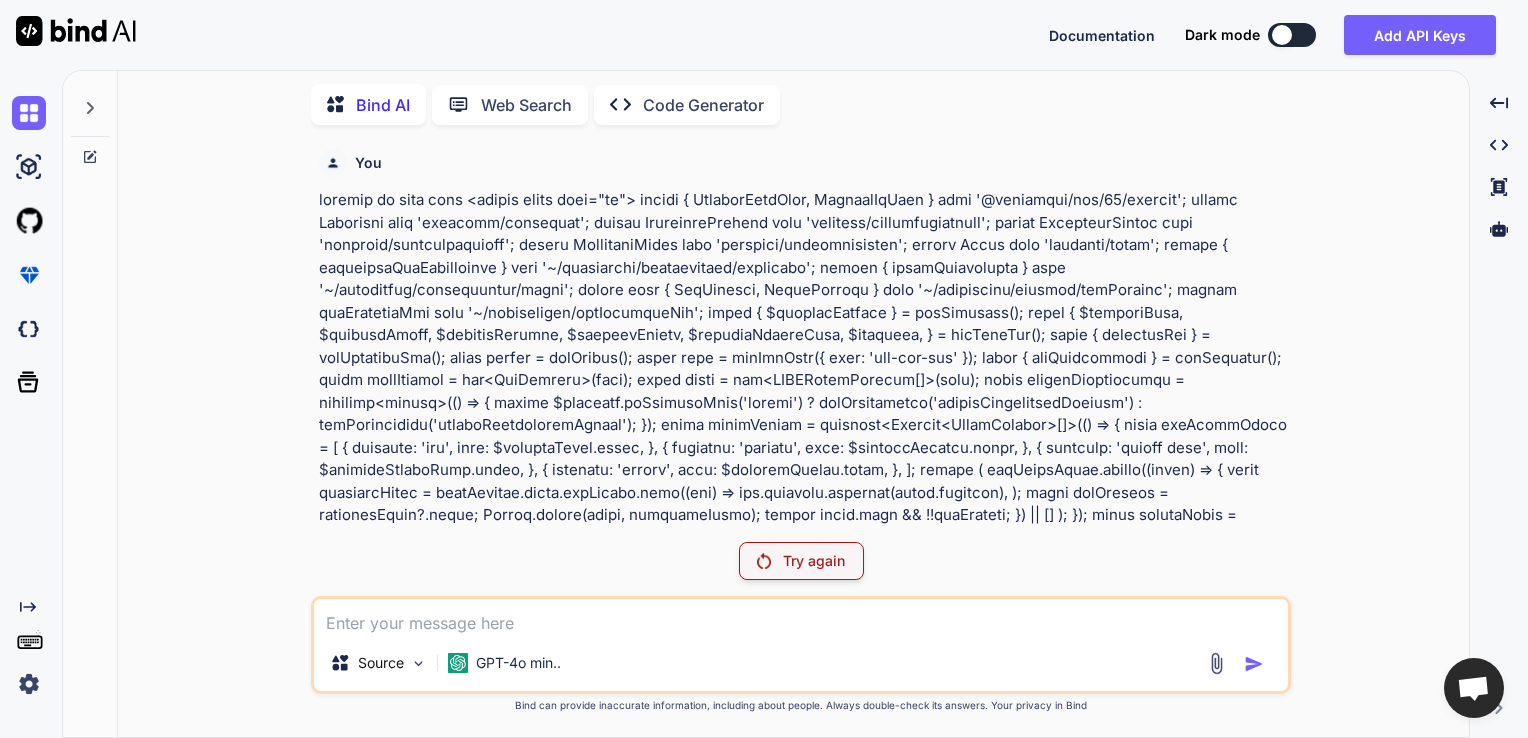 click on "Try again" at bounding box center (801, 561) 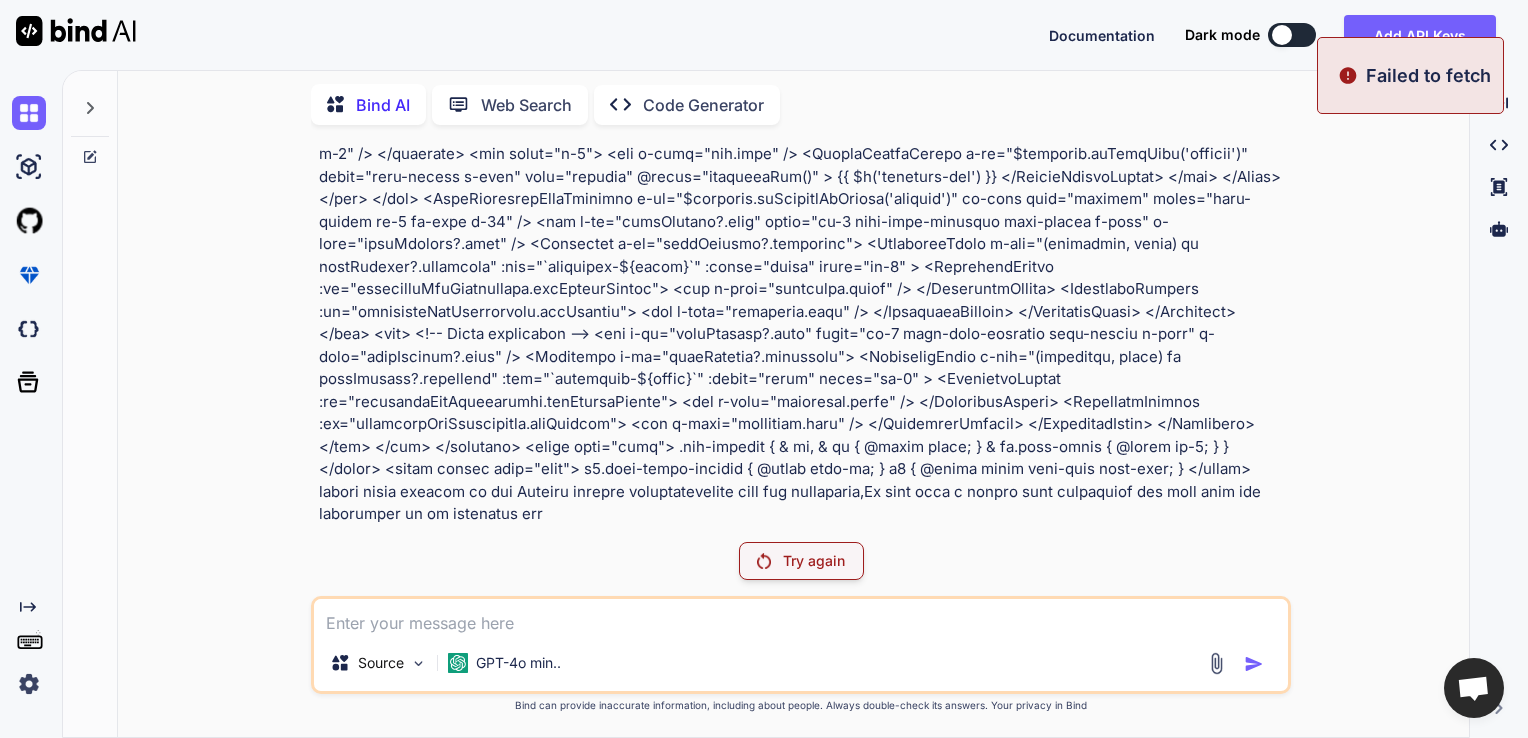 scroll, scrollTop: 740, scrollLeft: 0, axis: vertical 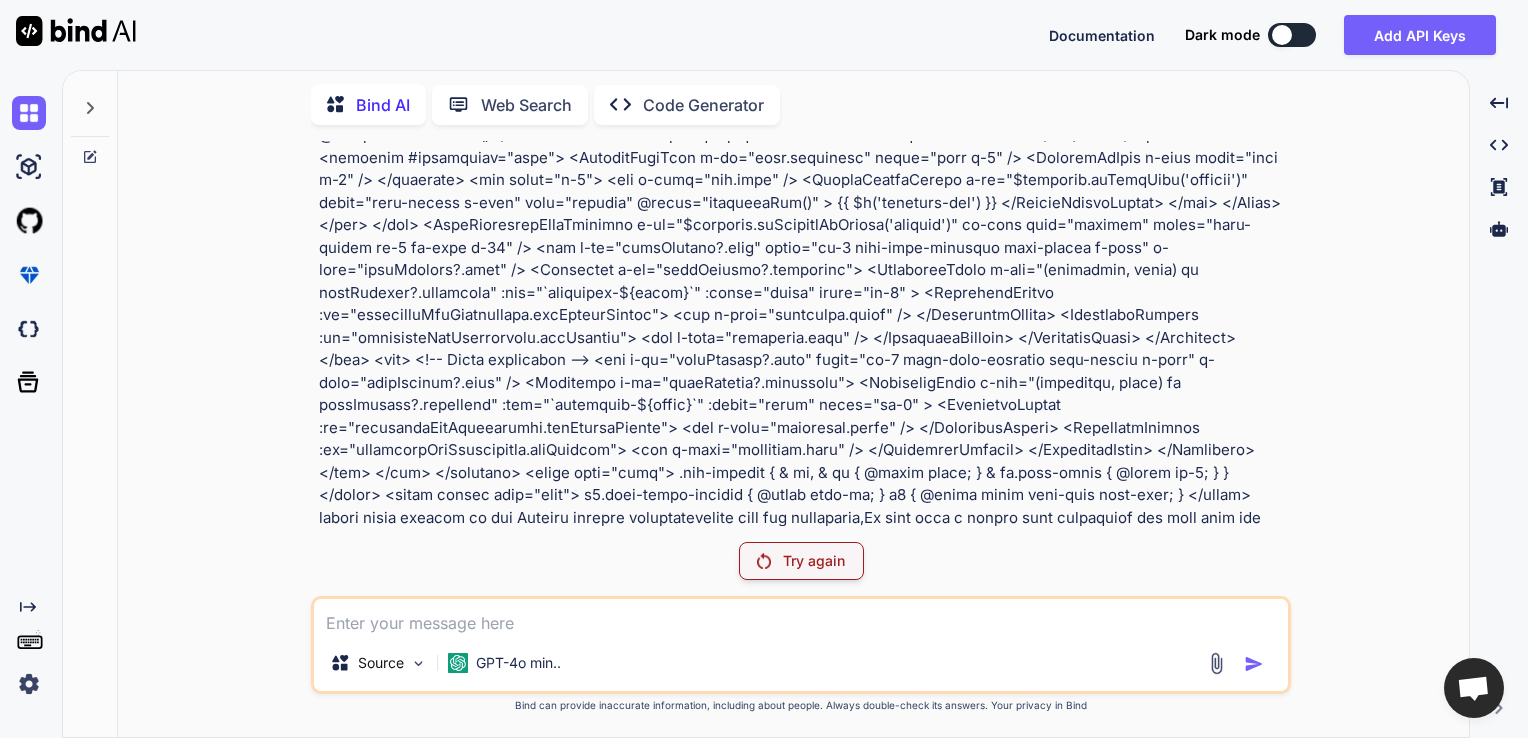 click on "Try again" at bounding box center [814, 561] 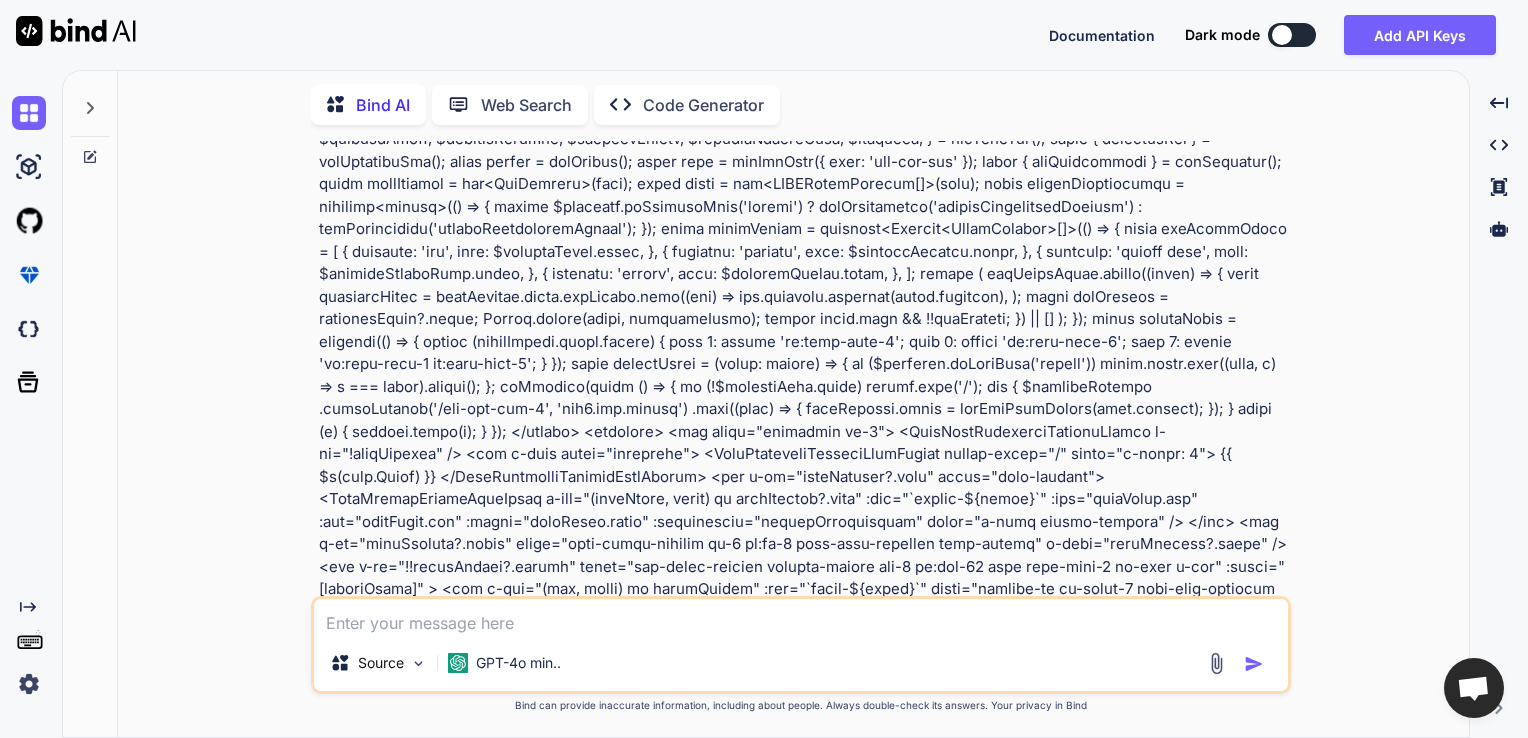 scroll, scrollTop: 0, scrollLeft: 0, axis: both 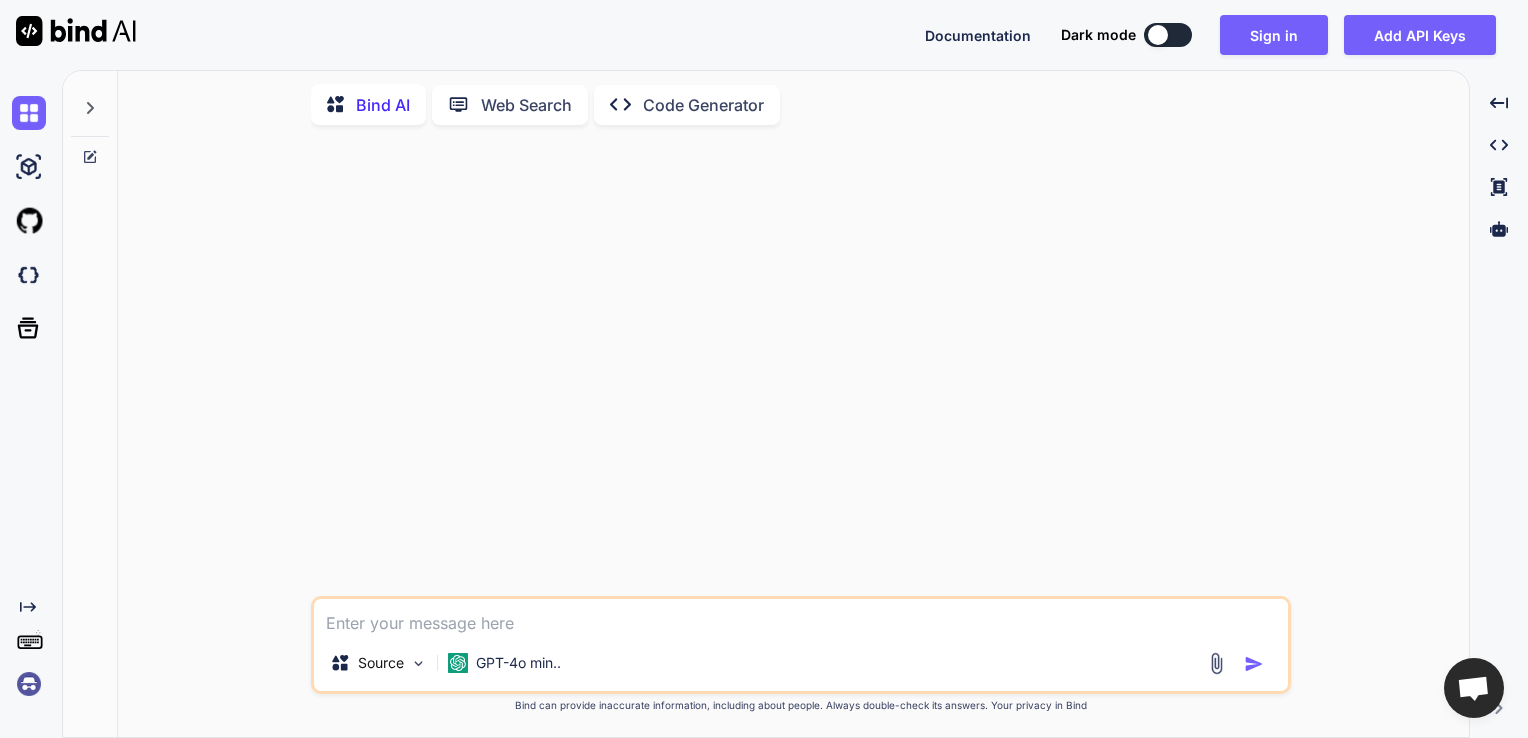 click at bounding box center (801, 617) 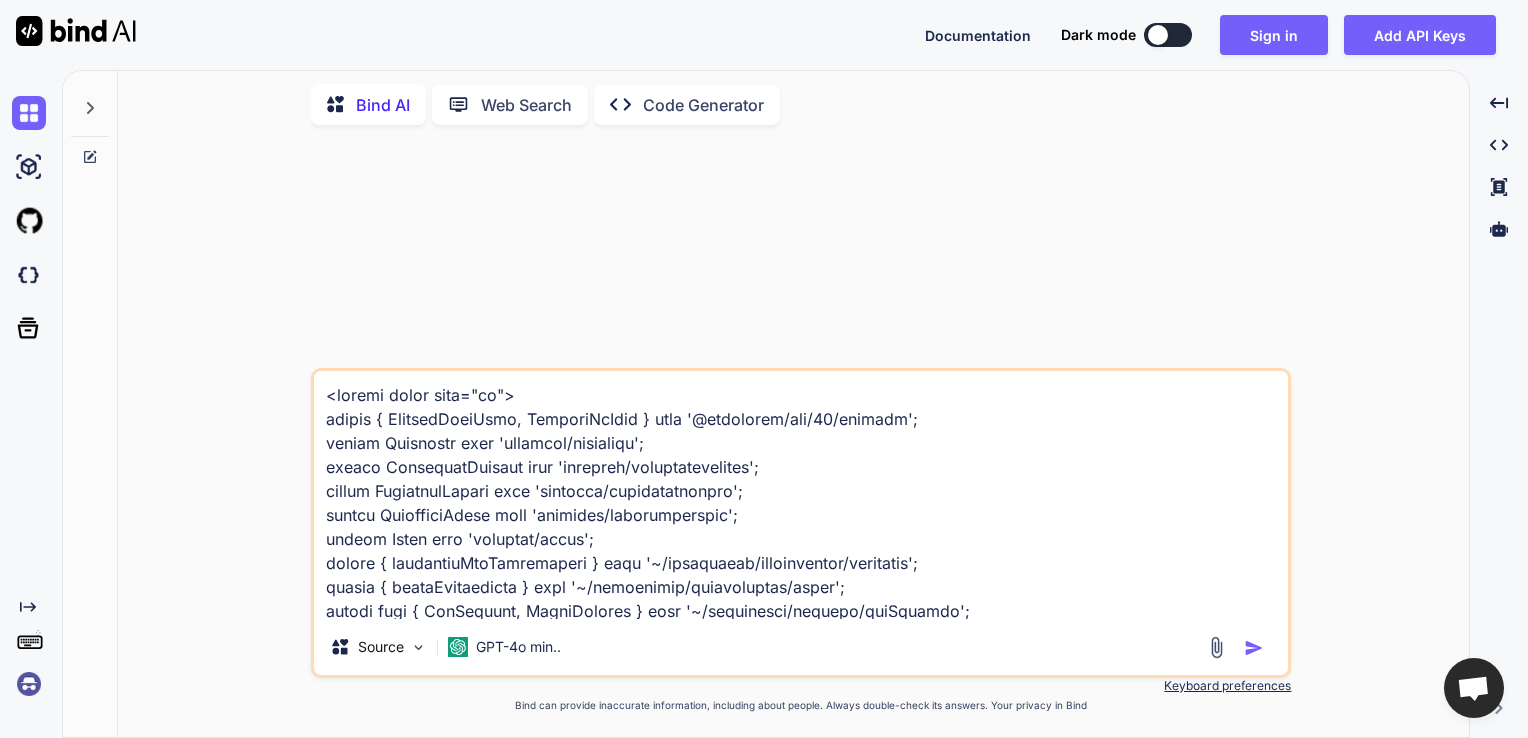 scroll, scrollTop: 5810, scrollLeft: 0, axis: vertical 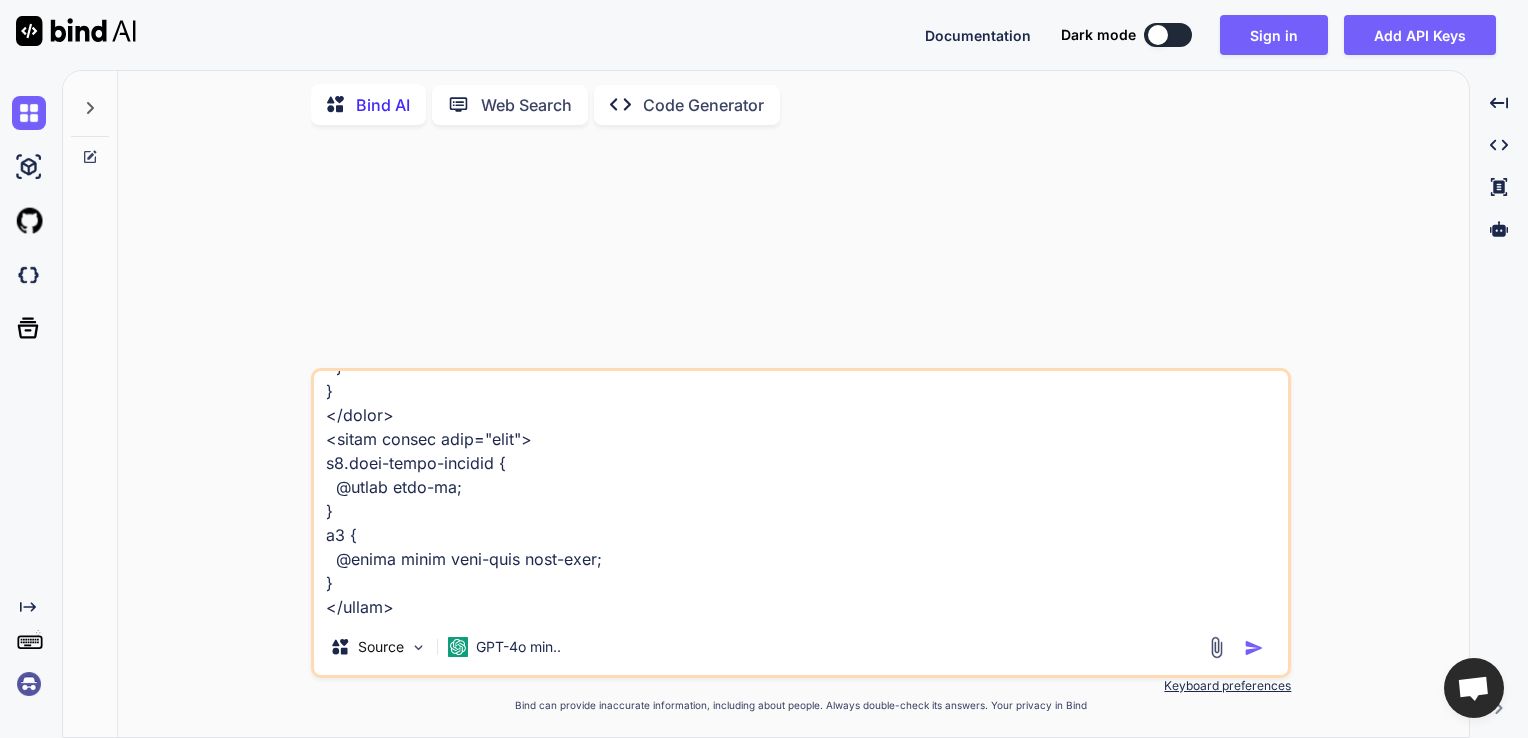 click on "Source   GPT-4o min.." at bounding box center [801, 523] 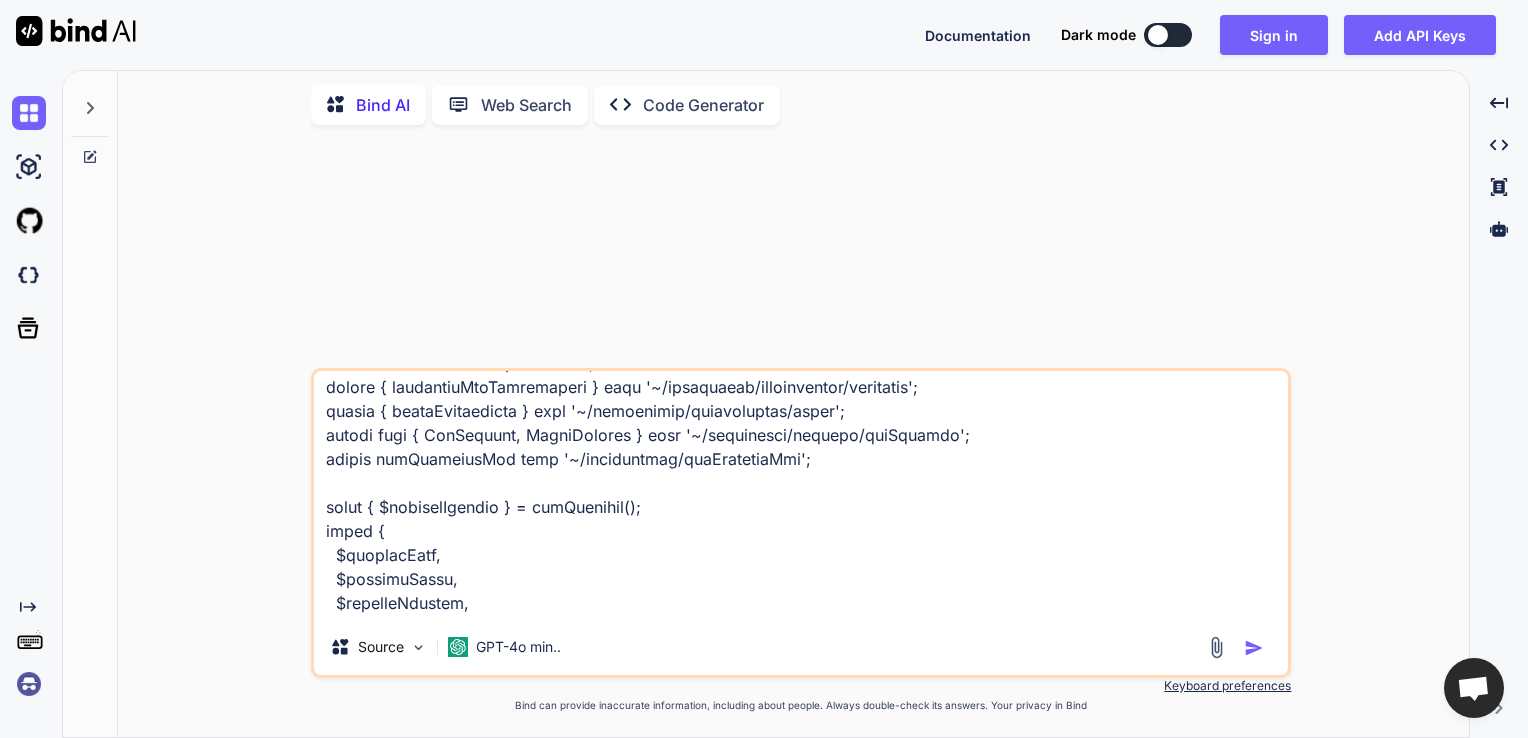 scroll, scrollTop: 0, scrollLeft: 0, axis: both 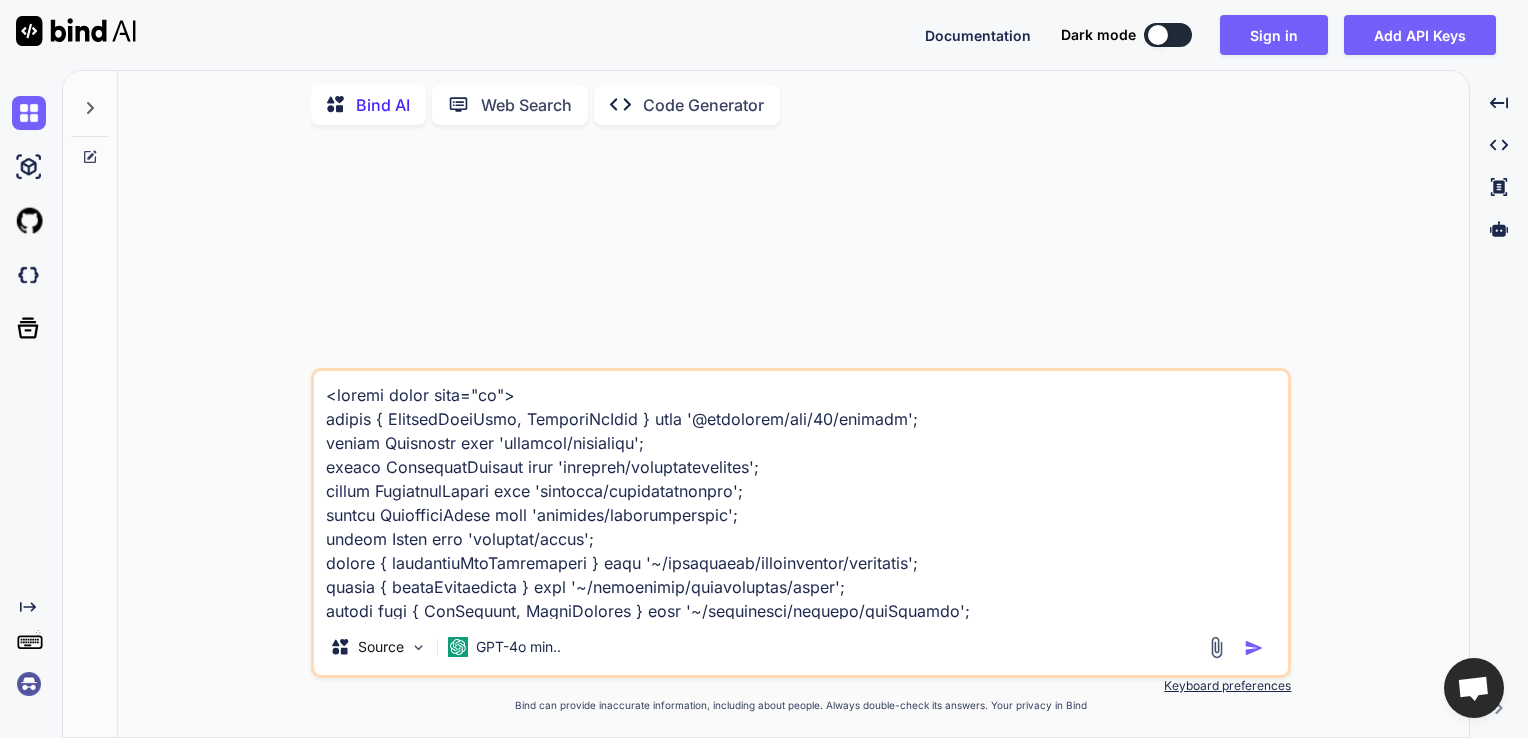 click at bounding box center (801, 495) 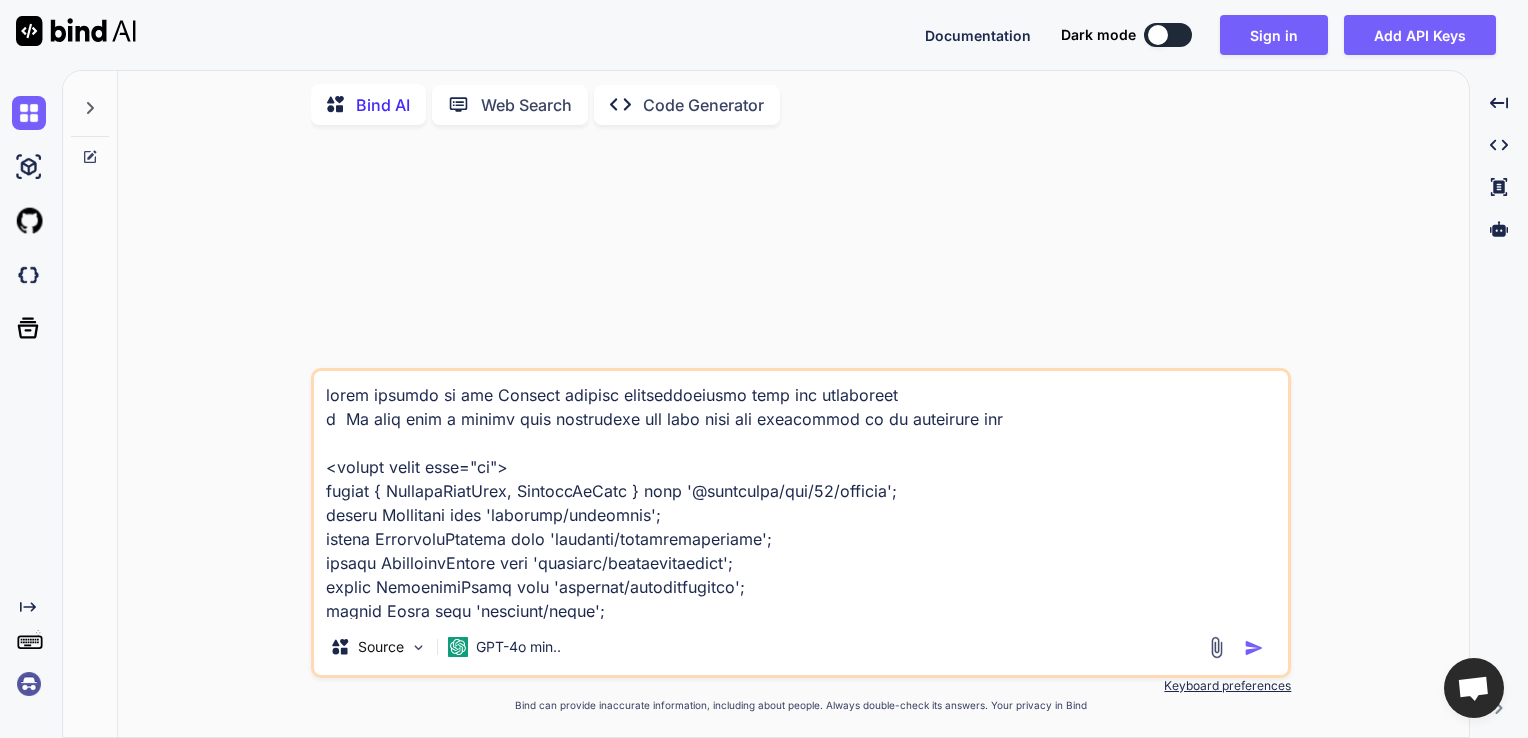 type on "start looking at the Kentico content transformations into our components
o	We will need a engine that transforms the html into our components in an efficient way
<script setup lang="ts">
import { ChevronDownIcon, ChevronUpIcon } from '@heroicons/vue/24/outline';
import Accordion from 'primevue/accordion';
import AccordionContent from 'primevue/accordioncontent';
import AccordionHeader from 'primevue/accordionheader';
import AccordionPanel from 'primevue/accordionpanel';
import Panel from 'primevue/panel';
import { accordionTabPassthrough } from '~/components/passthroughs/accordion';
import { panelPassthrough } from '~/components/passthroughs/panel';
import type { AppContent, PanelContent } from '~/interfaces/content/appContent';
import useDownloadApp from '~/composables/useDownloadApp';
const { $contentService } = useServices();
const {
$displayApps,
$displayApple,
$displayAndroid,
$displayHuawei,
$displayGooglePlay,
$viewport,
} = useNuxtApp();
const { downloadApp } = useDownloadApp();
con..." 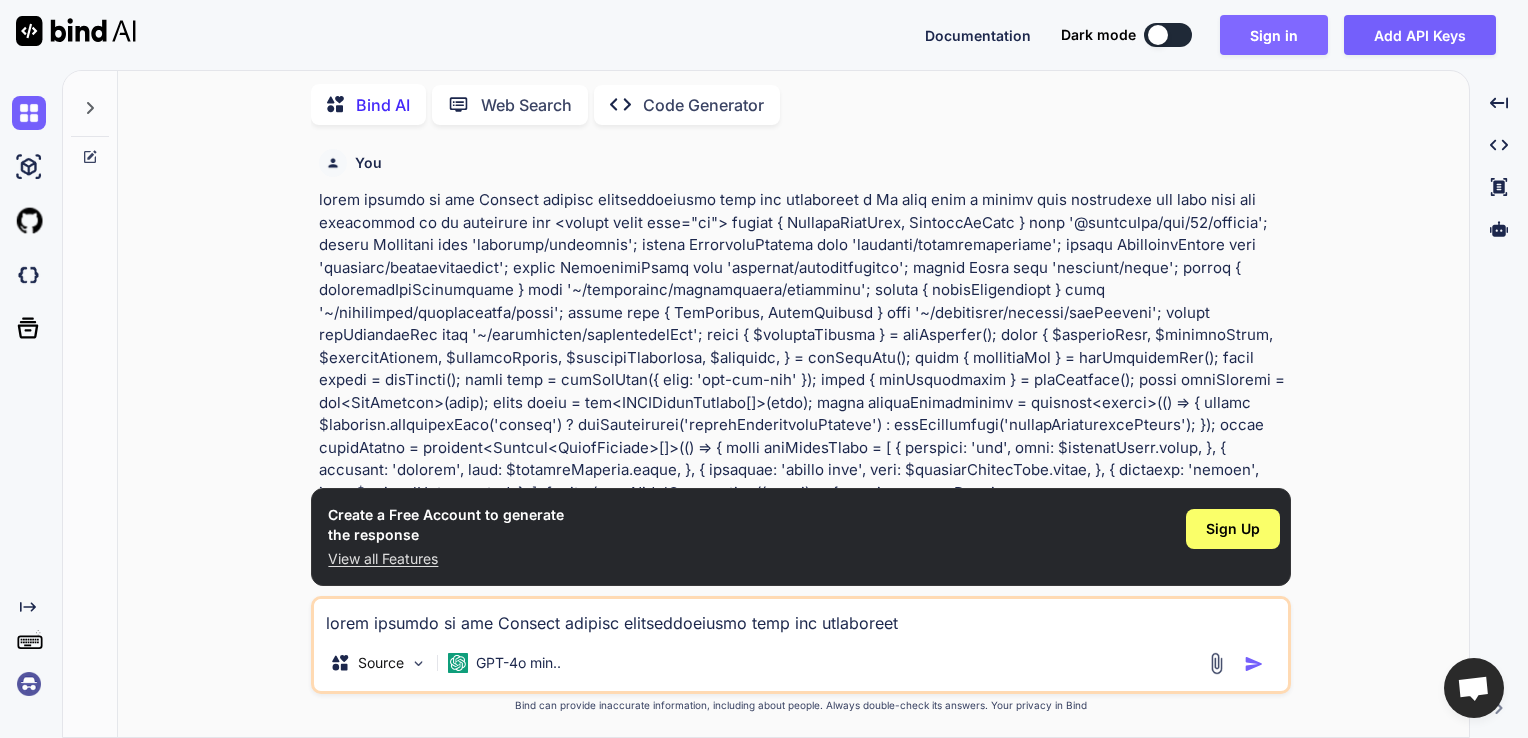 click on "Sign in" at bounding box center [1274, 35] 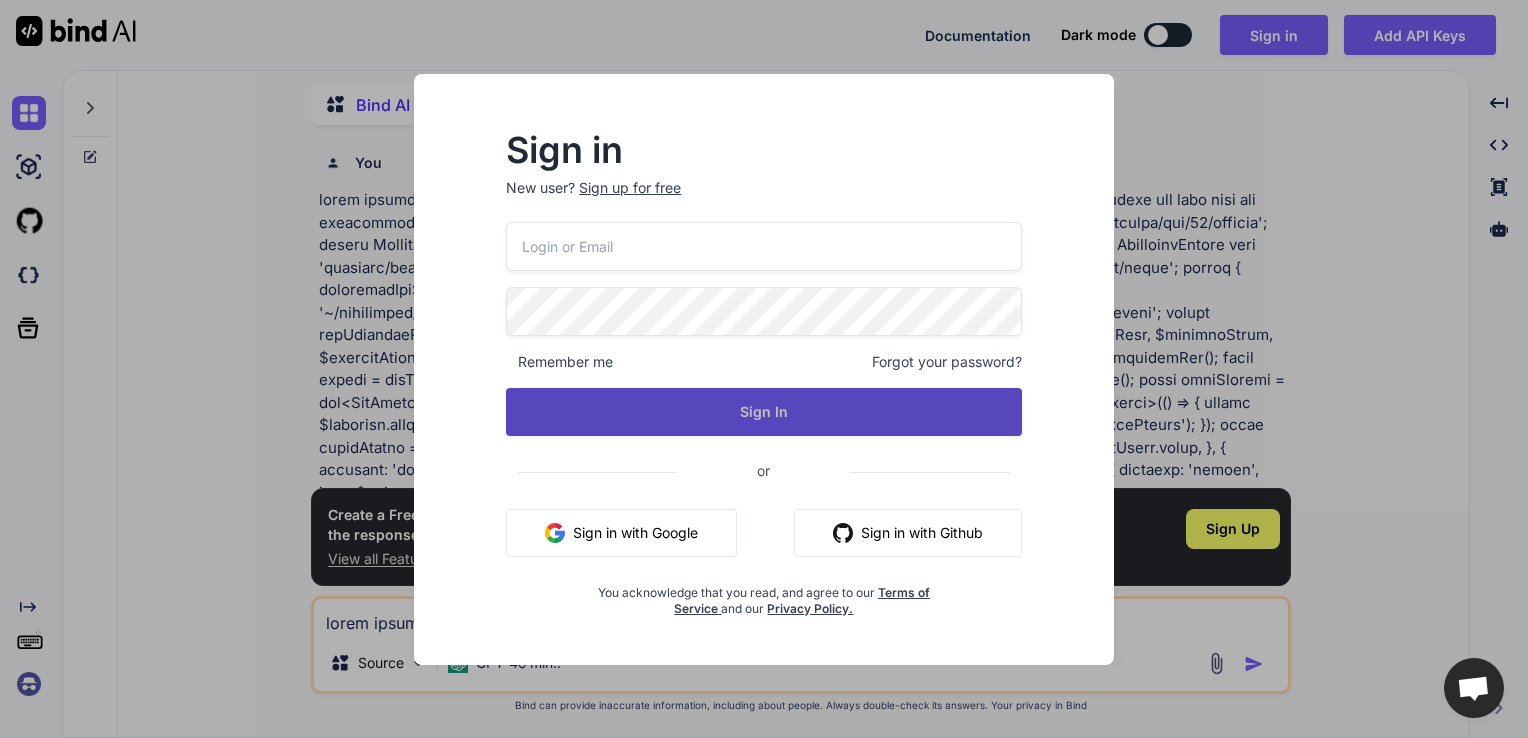 type 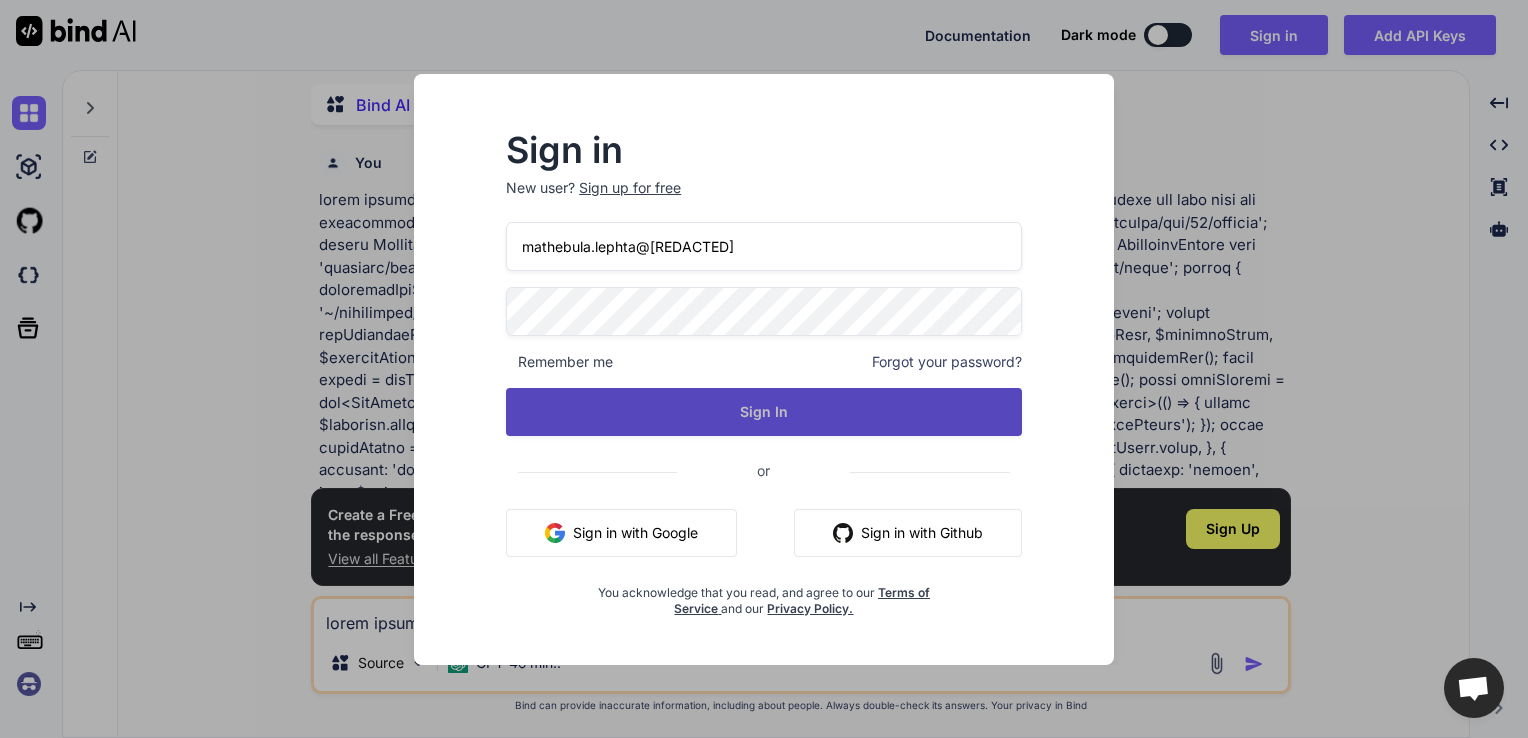 click on "Sign In" at bounding box center (764, 412) 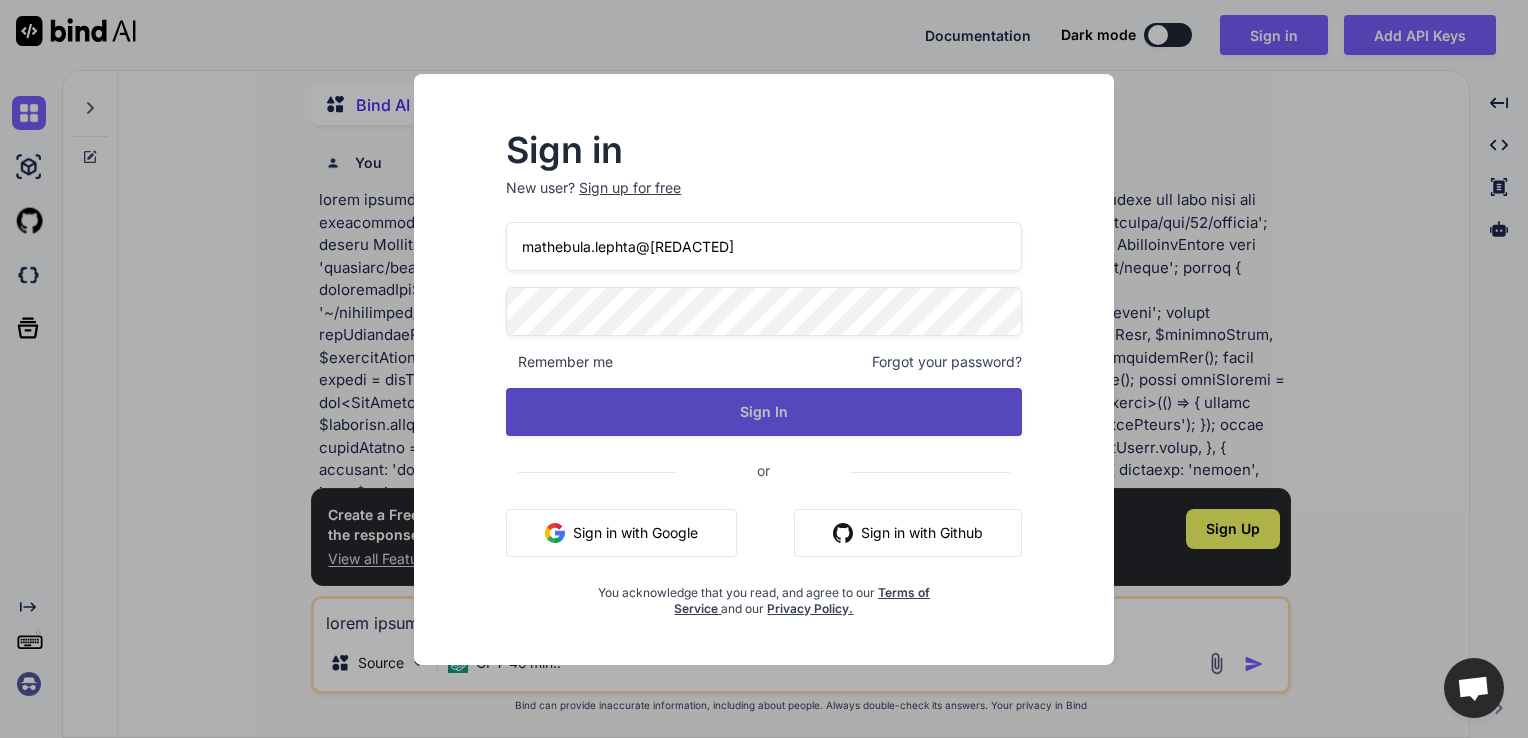 click on "Sign In" at bounding box center [764, 412] 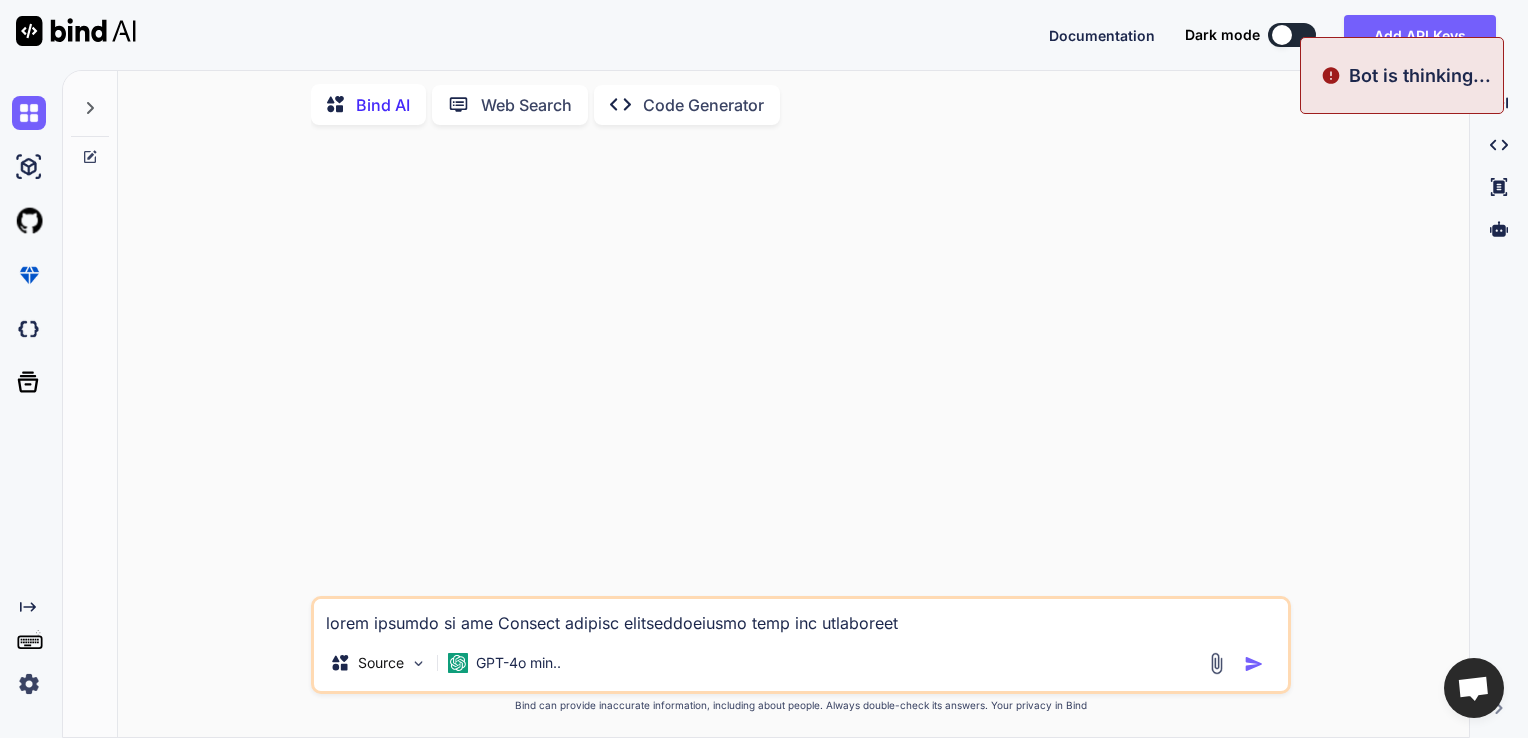 click at bounding box center (803, 368) 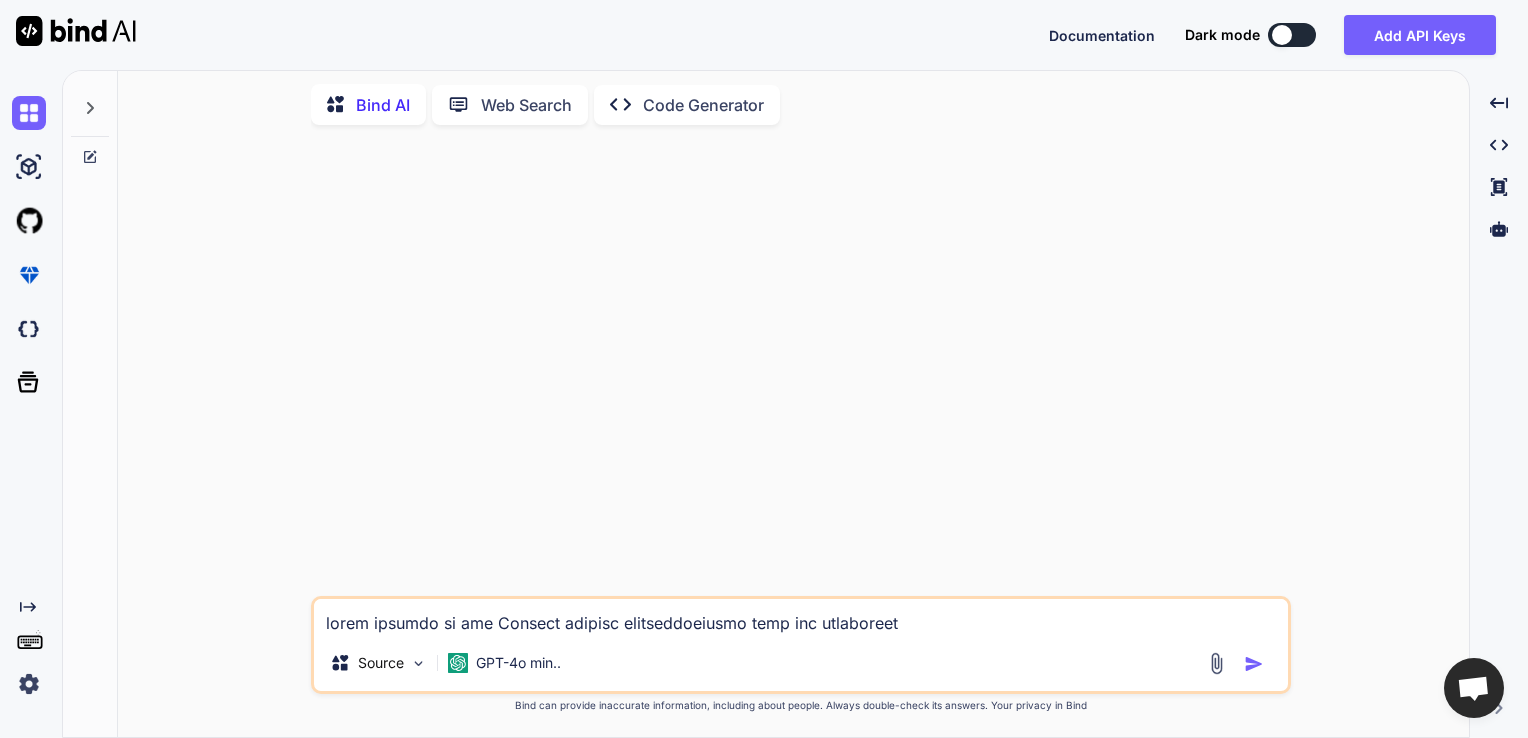 click at bounding box center [801, 617] 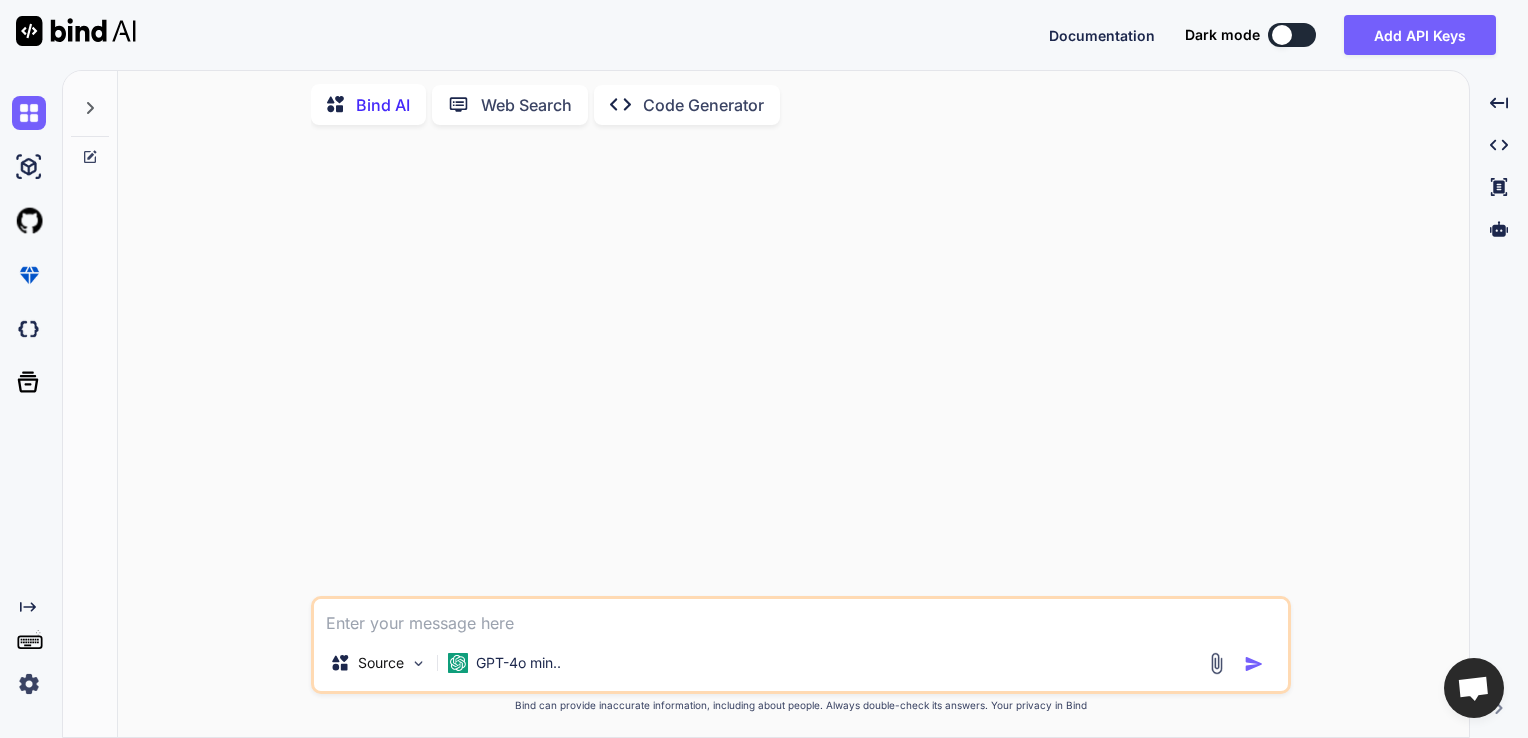 paste on "start looking at the Kentico content transformations into our components
o	We will need a engine that transforms the html into our components in an efficient way" 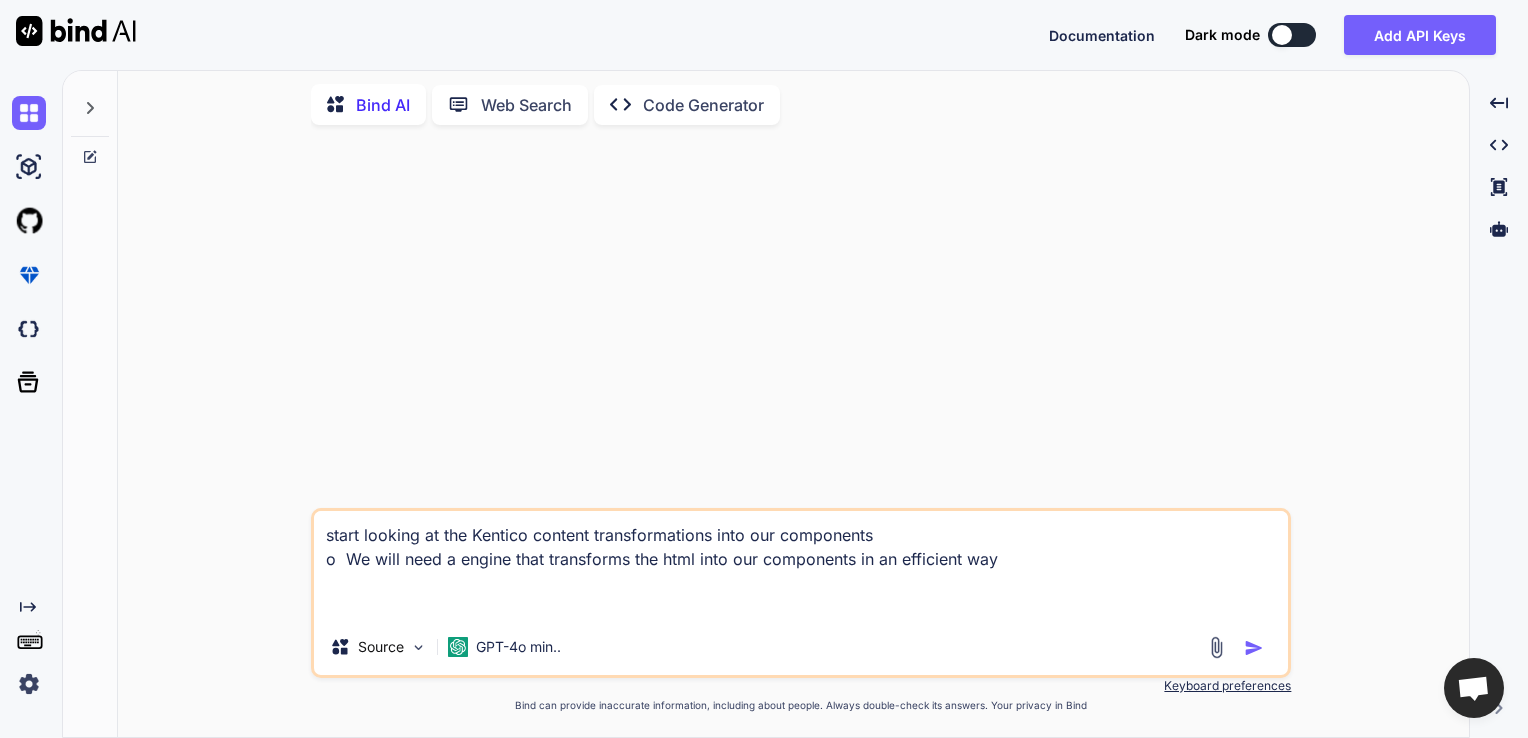 paste on "<script setup lang="ts">
import { ChevronDownIcon, ChevronUpIcon } from '@heroicons/vue/24/outline';
import Accordion from 'primevue/accordion';
import AccordionContent from 'primevue/accordioncontent';
import AccordionHeader from 'primevue/accordionheader';
import AccordionPanel from 'primevue/accordionpanel';
import Panel from 'primevue/panel';
import { accordionTabPassthrough } from '~/components/passthroughs/accordion';
import { panelPassthrough } from '~/components/passthroughs/panel';
import type { AppContent, PanelContent } from '~/interfaces/content/appContent';
import useDownloadApp from '~/composables/useDownloadApp';
const { $contentService } = useServices();
const {
$displayApps,
$displayApple,
$displayAndroid,
$displayHuawei,
$displayGooglePlay,
$viewport,
} = useNuxtApp();
const { downloadApp } = useDownloadApp();
const router = useRouter();
const page = useGetPage({ path: 'get-the-app' });
const { getPlaceholder } = useBranding();
const pageContent = ref<AppContent>(null);
con..." 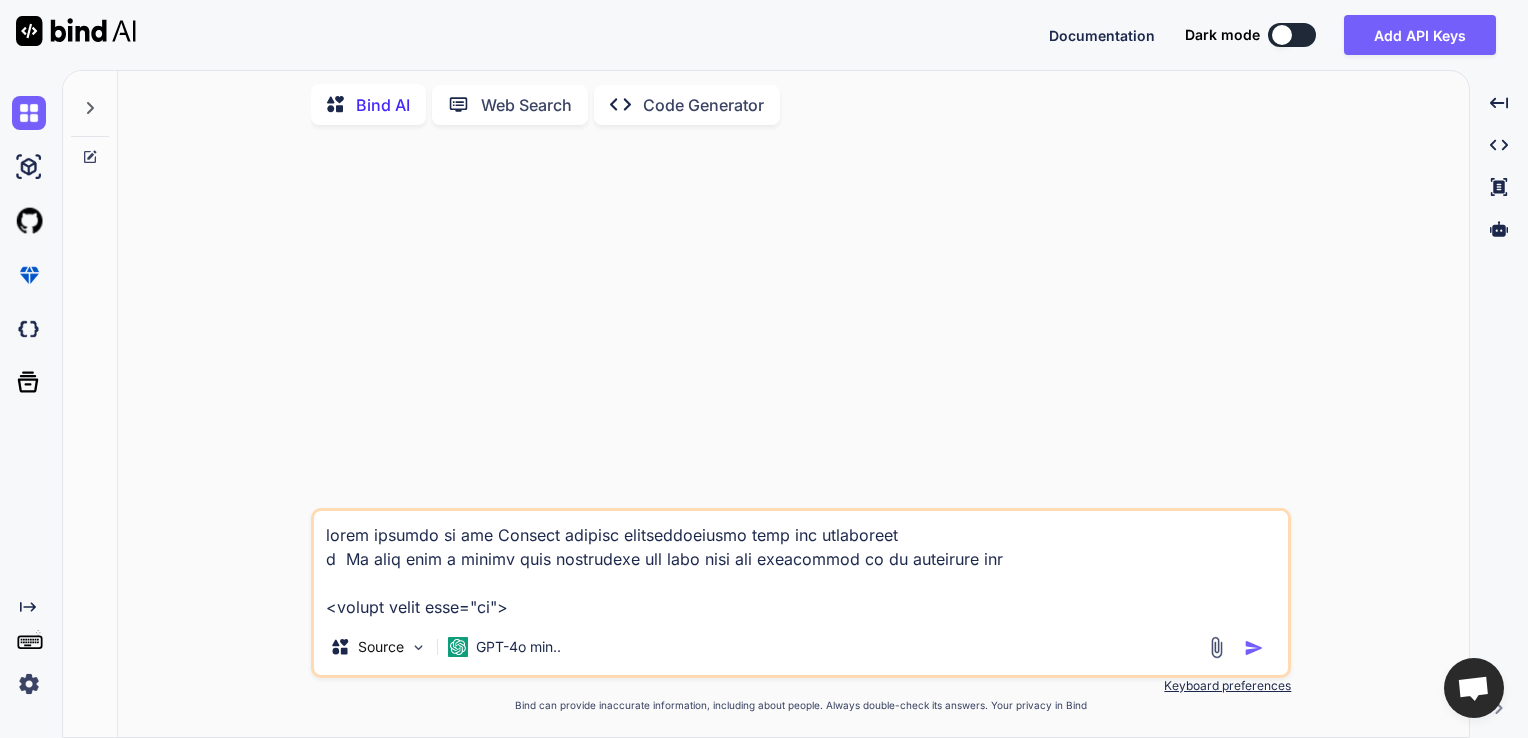 scroll, scrollTop: 5882, scrollLeft: 0, axis: vertical 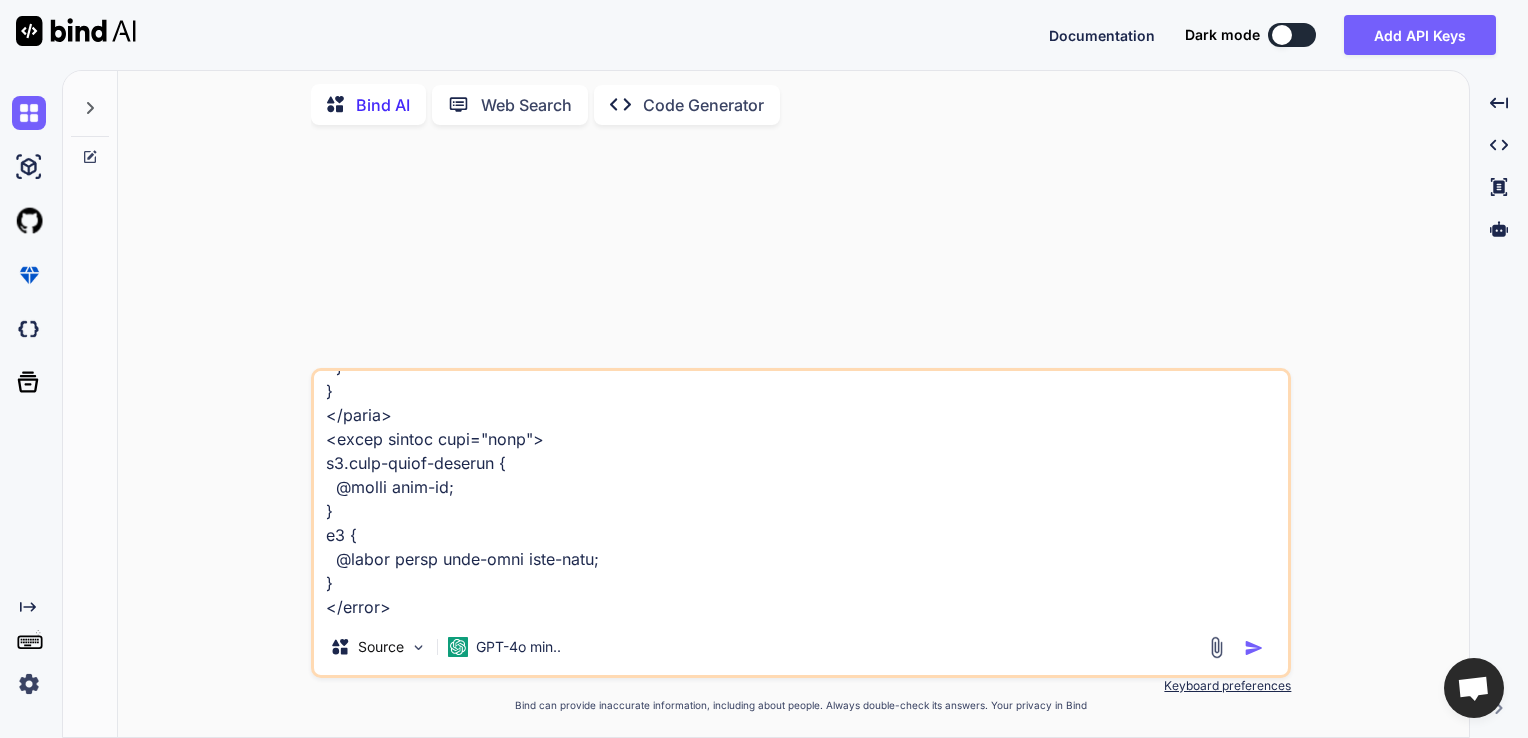 type on "start looking at the Kentico content transformations into our components
o	We will need a engine that transforms the html into our components in an efficient way
<script setup lang="ts">
import { ChevronDownIcon, ChevronUpIcon } from '@heroicons/vue/24/outline';
import Accordion from 'primevue/accordion';
import AccordionContent from 'primevue/accordioncontent';
import AccordionHeader from 'primevue/accordionheader';
import AccordionPanel from 'primevue/accordionpanel';
import Panel from 'primevue/panel';
import { accordionTabPassthrough } from '~/components/passthroughs/accordion';
import { panelPassthrough } from '~/components/passthroughs/panel';
import type { AppContent, PanelContent } from '~/interfaces/content/appContent';
import useDownloadApp from '~/composables/useDownloadApp';
const { $contentService } = useServices();
const {
$displayApps,
$displayApple,
$displayAndroid,
$displayHuawei,
$displayGooglePlay,
$viewport,
} = useNuxtApp();
const { downloadApp } = useDownloadApp();
con..." 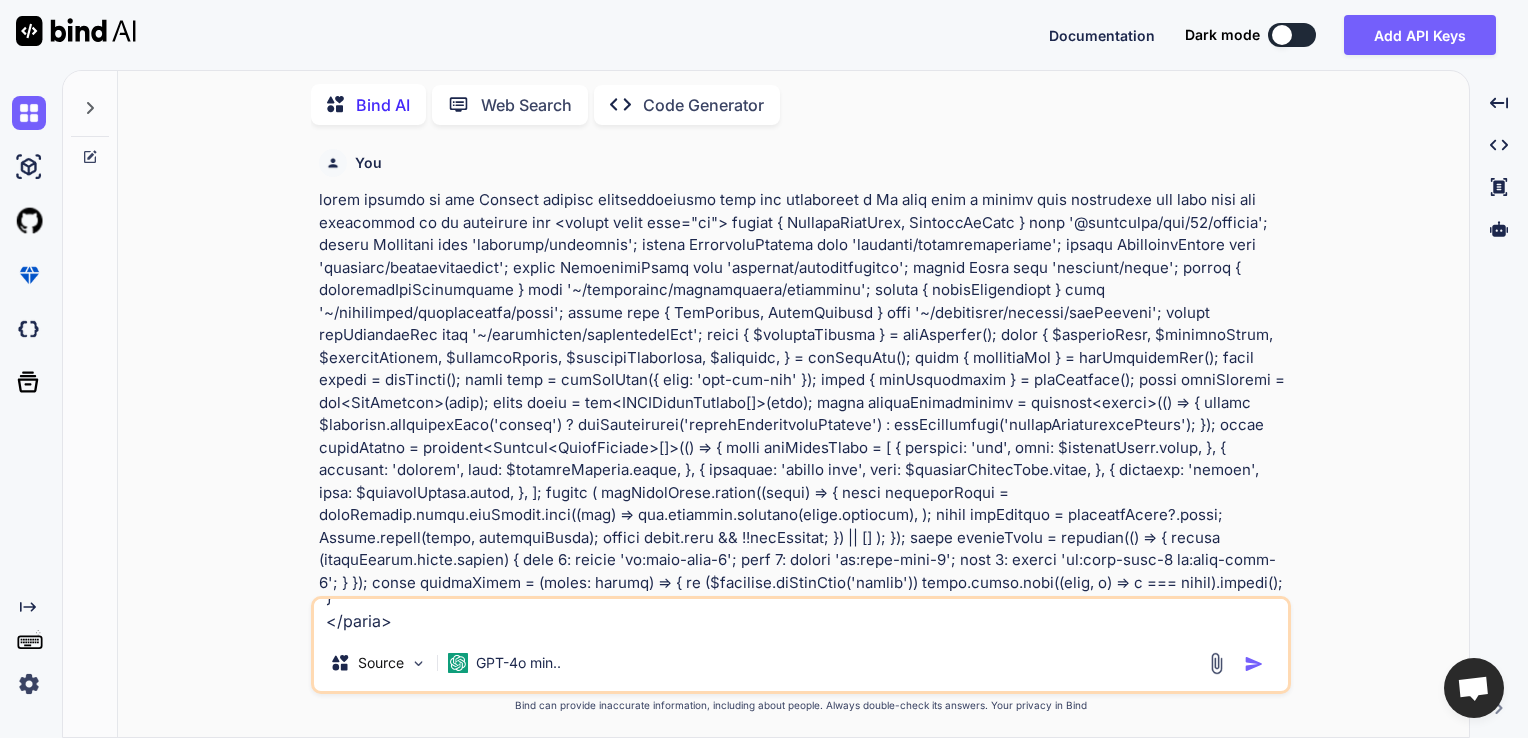 scroll, scrollTop: 0, scrollLeft: 0, axis: both 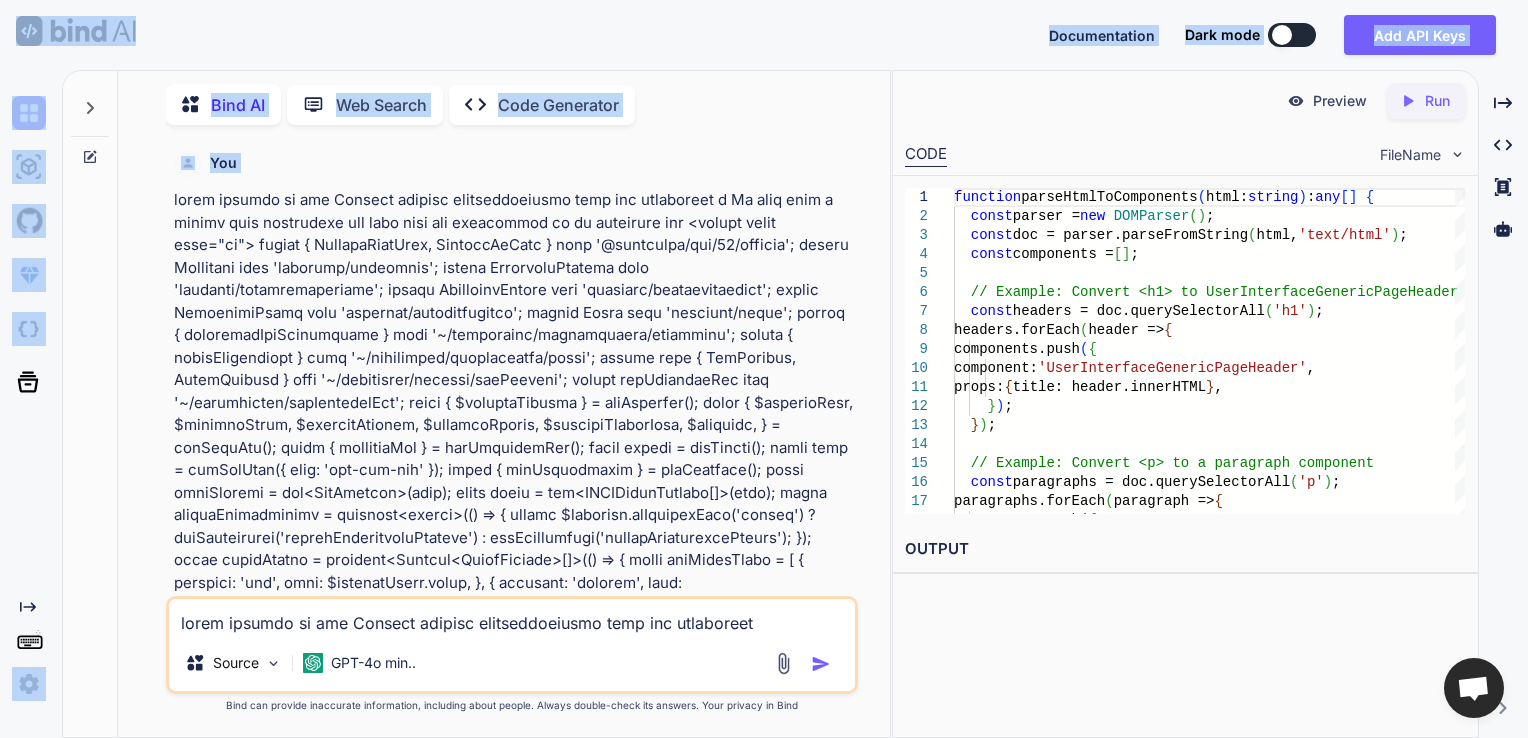 drag, startPoint x: 172, startPoint y: 202, endPoint x: 264, endPoint y: -74, distance: 290.92953 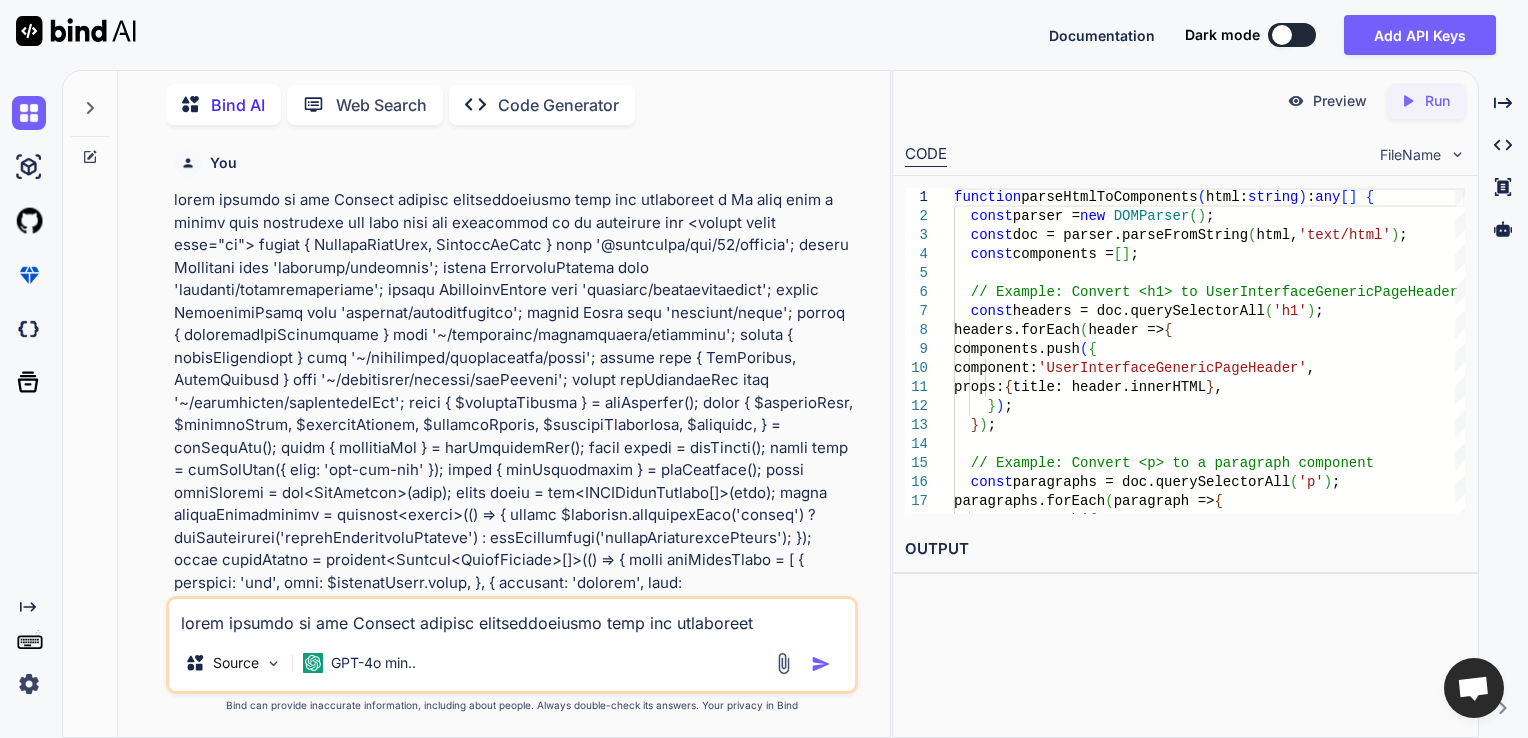 click at bounding box center [514, 988] 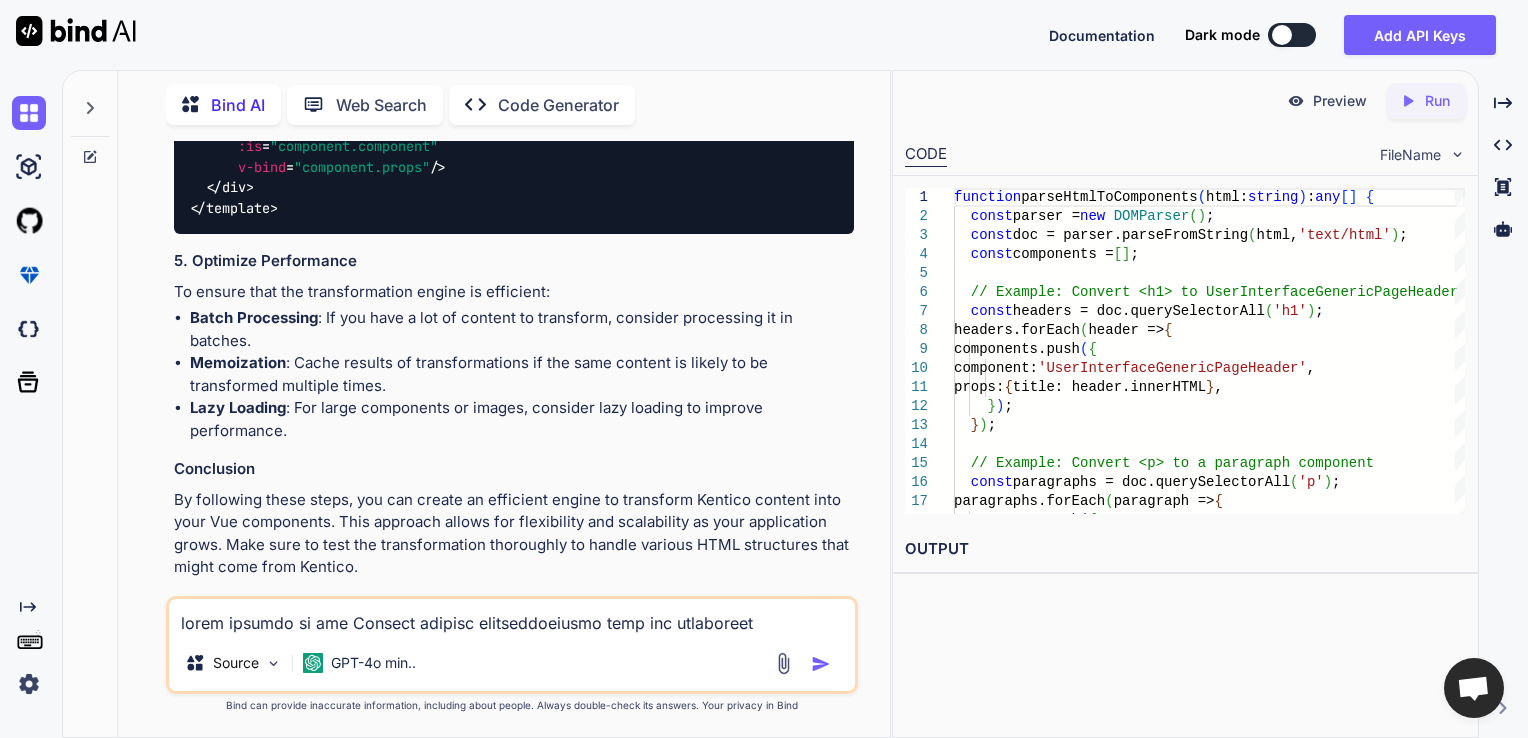 scroll, scrollTop: 2960, scrollLeft: 0, axis: vertical 